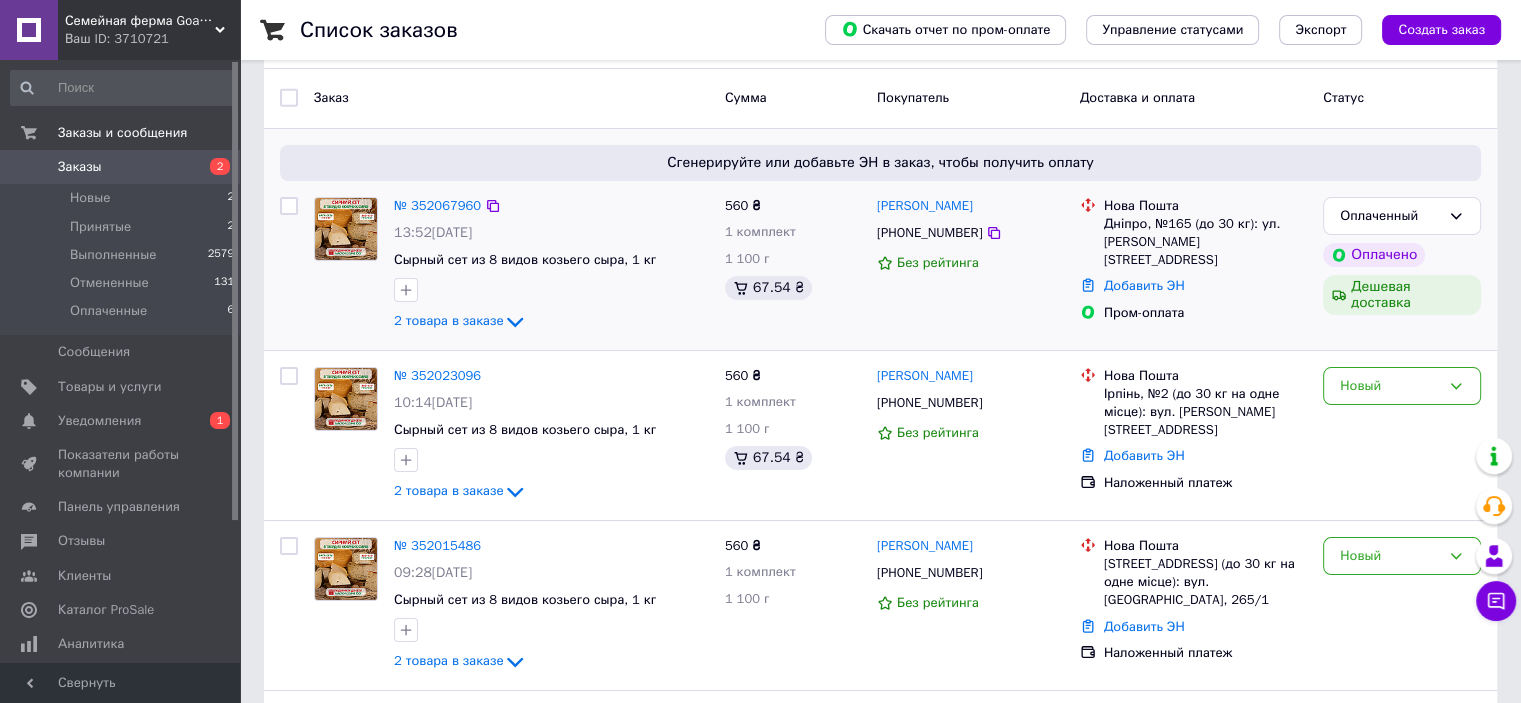 scroll, scrollTop: 200, scrollLeft: 0, axis: vertical 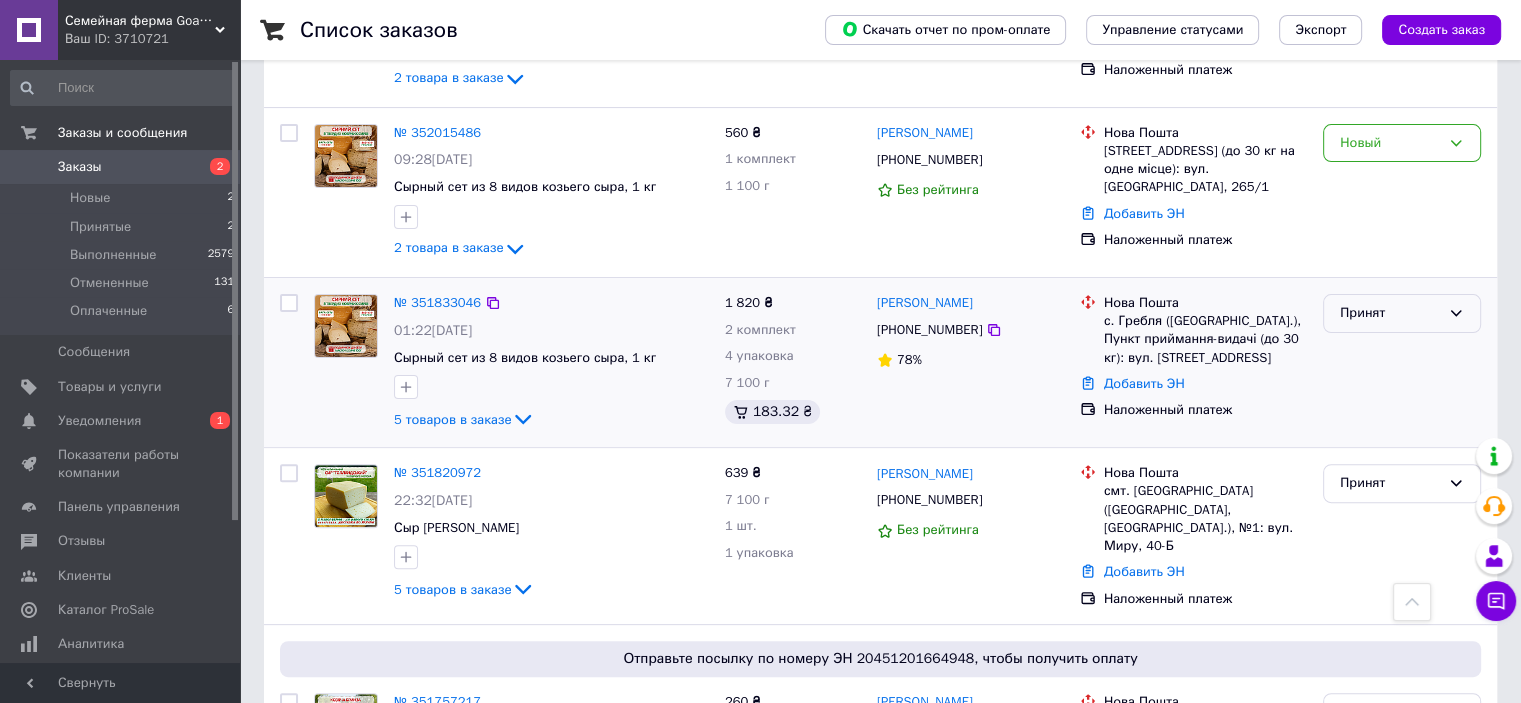 click 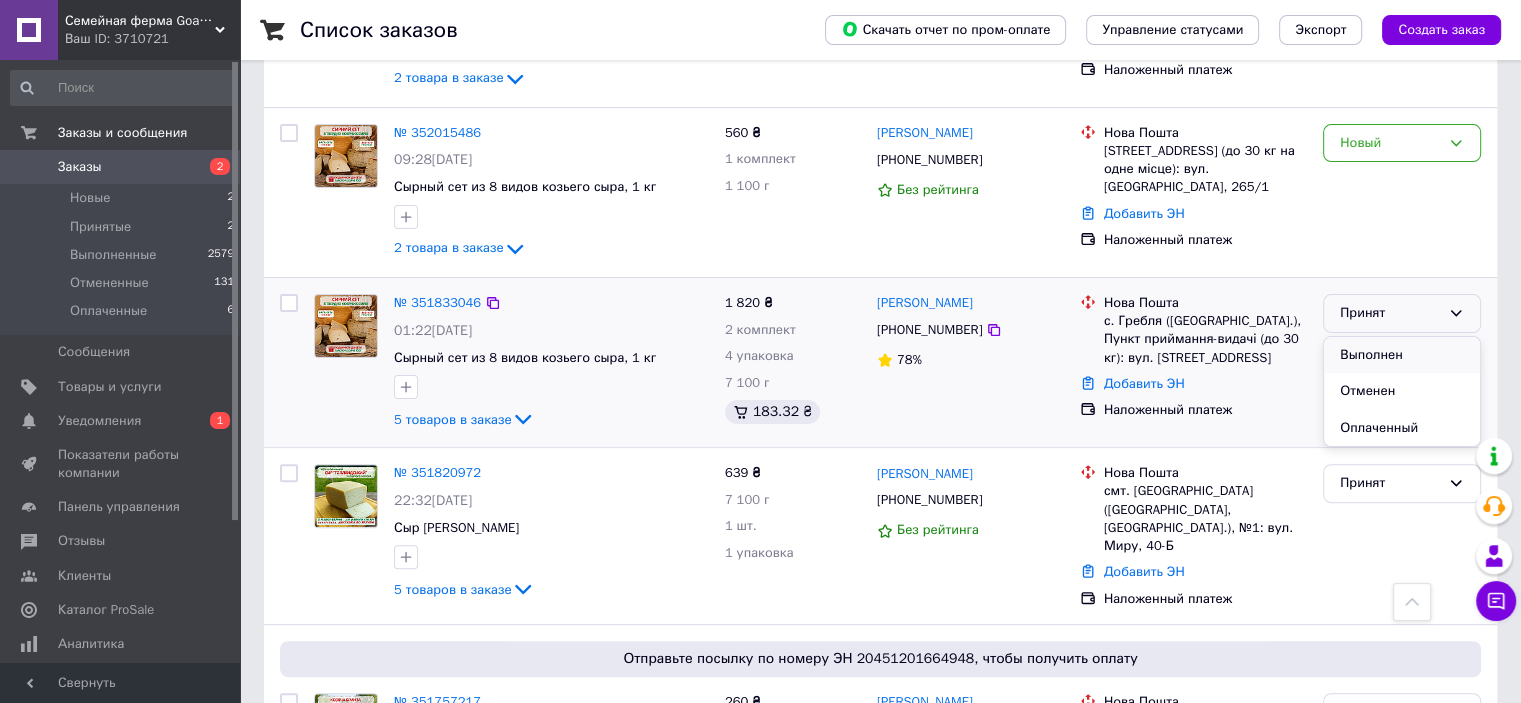 click on "Выполнен" at bounding box center [1402, 355] 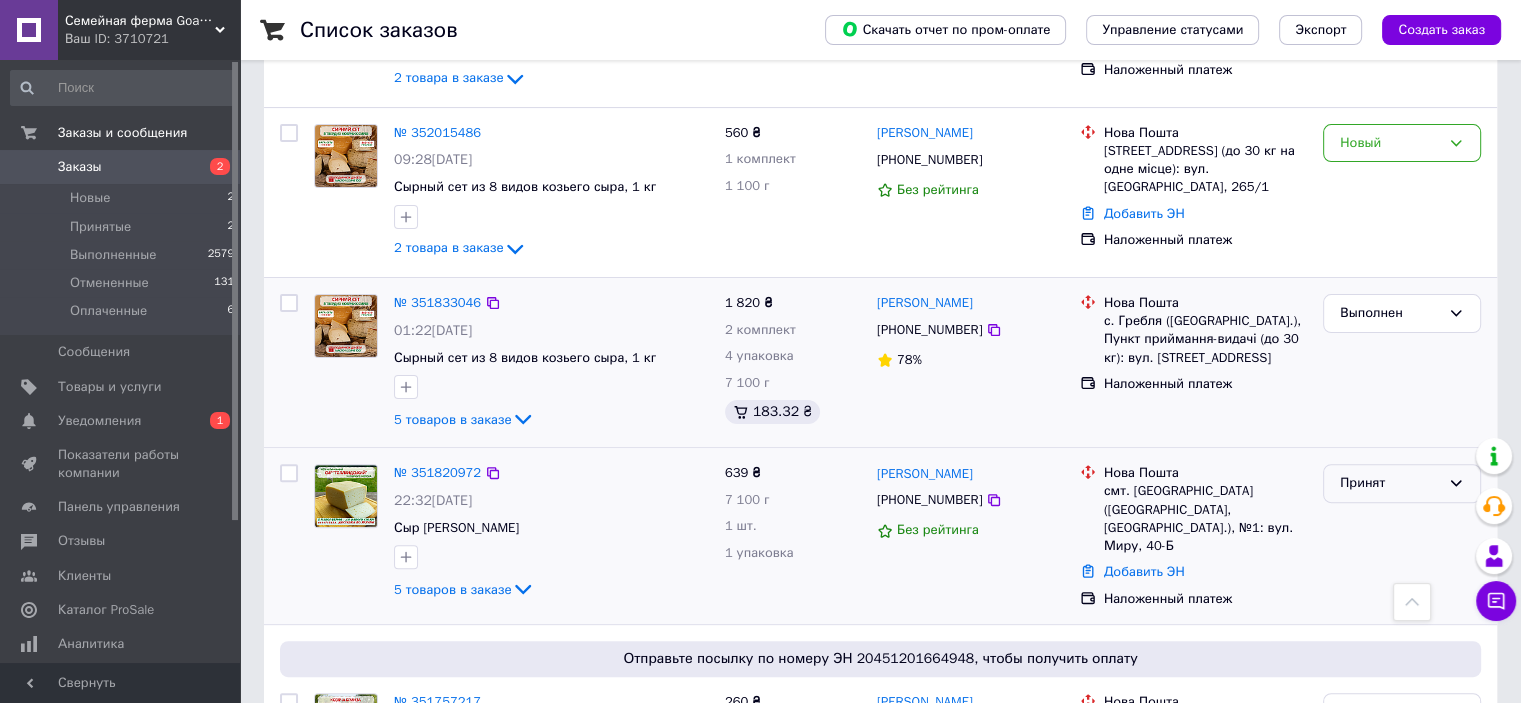 click 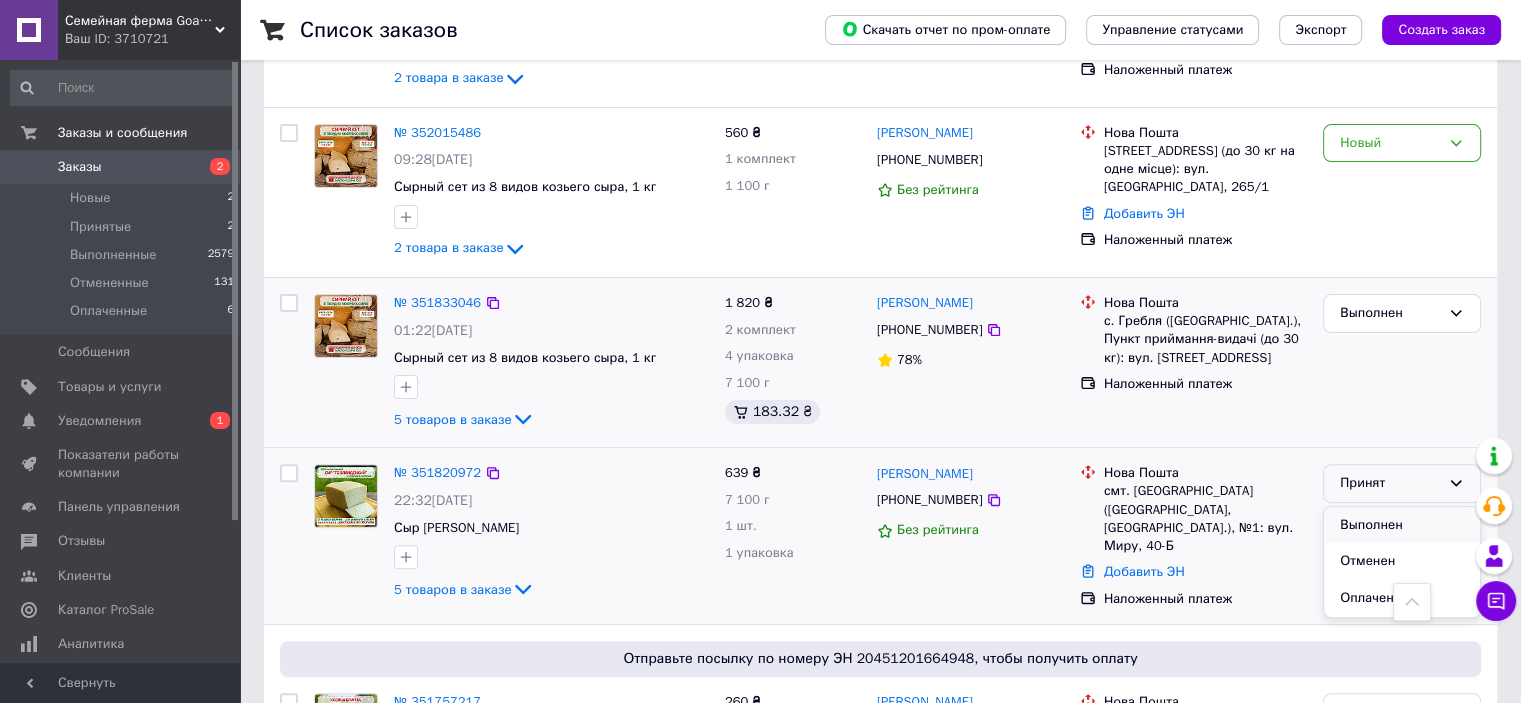 click on "Выполнен" at bounding box center (1402, 525) 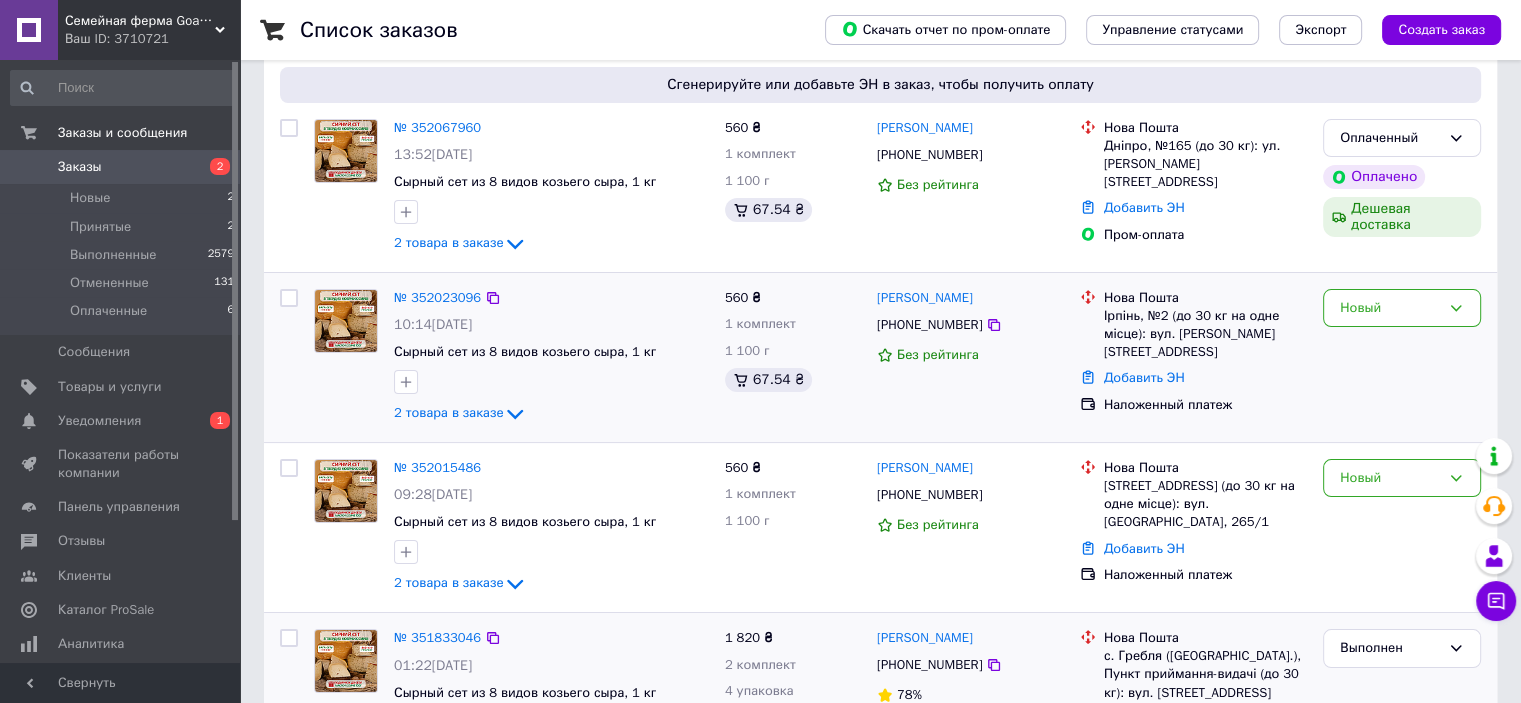 scroll, scrollTop: 200, scrollLeft: 0, axis: vertical 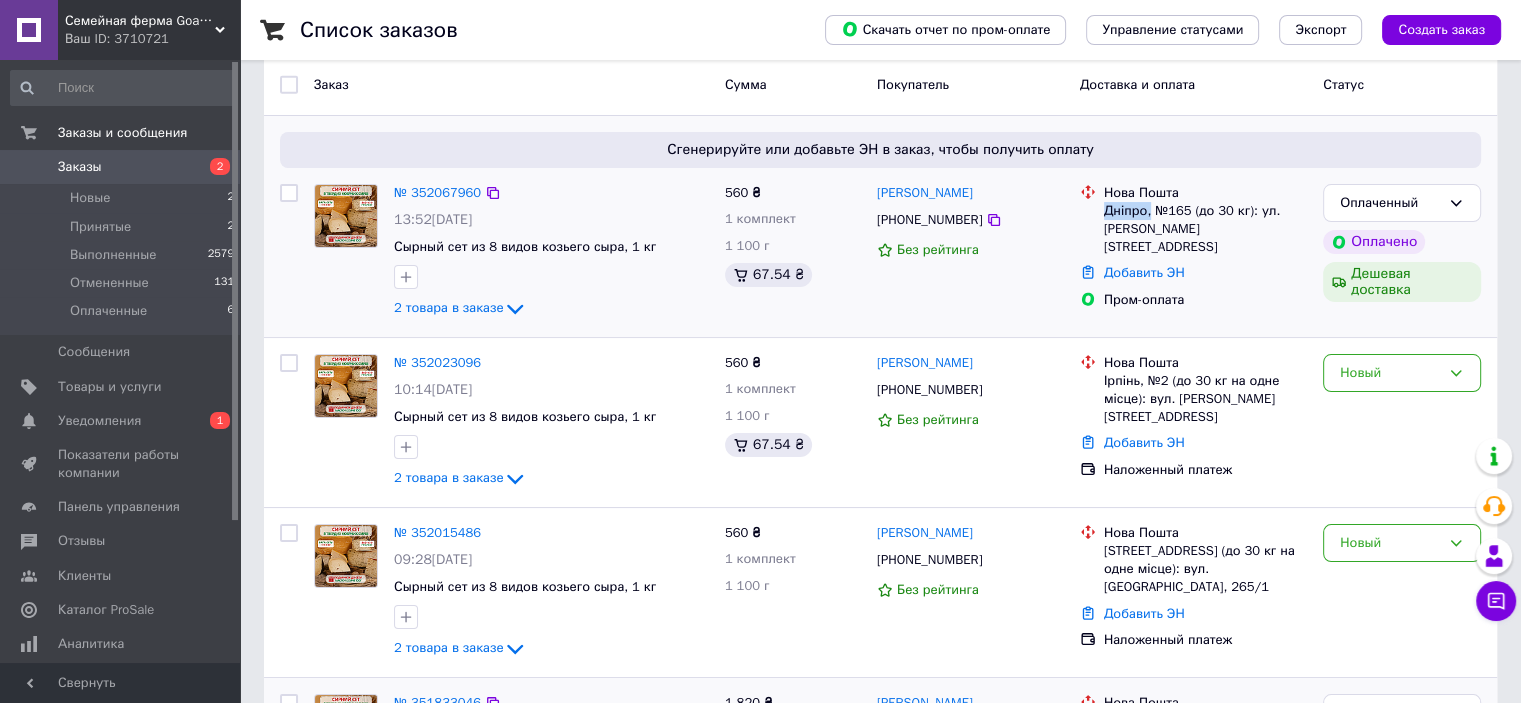 drag, startPoint x: 1148, startPoint y: 207, endPoint x: 1101, endPoint y: 215, distance: 47.67599 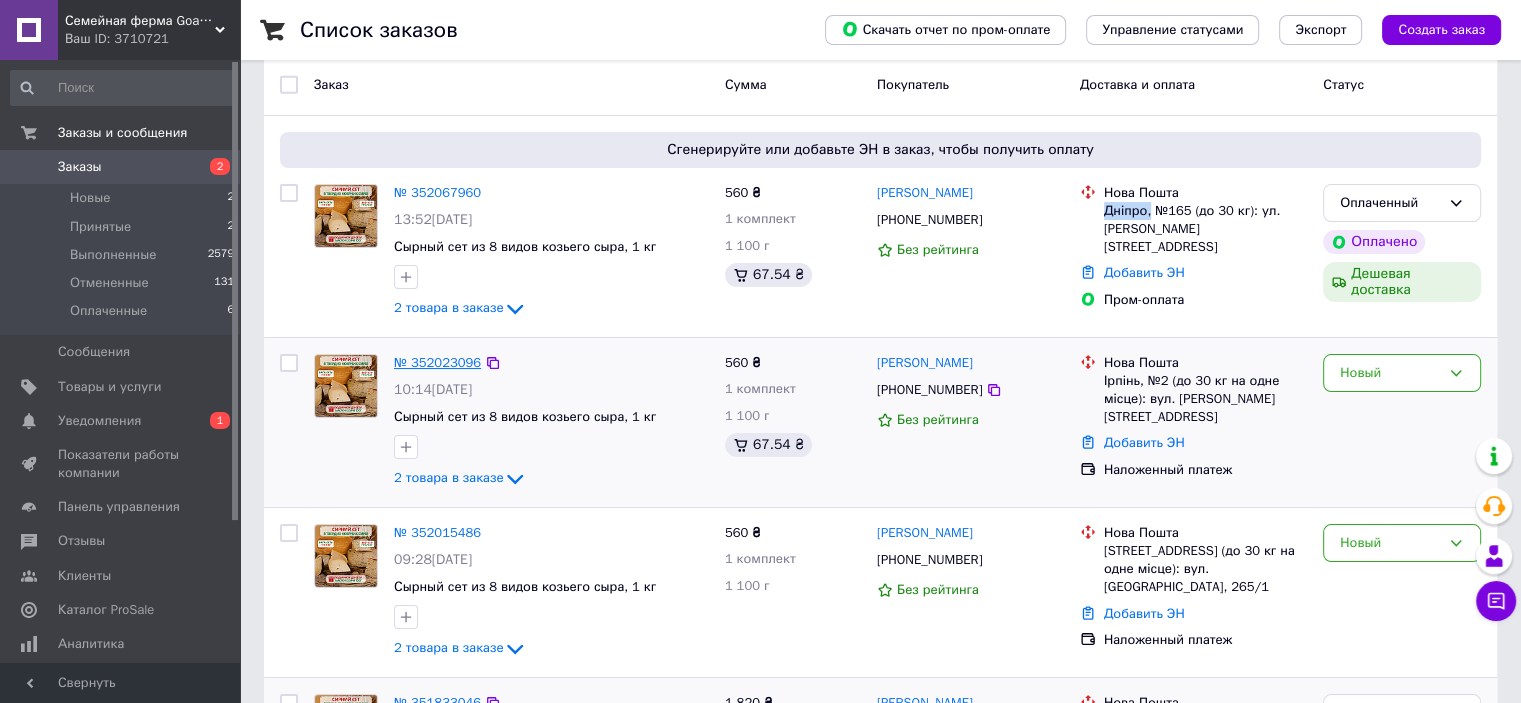 click on "№ 352023096" at bounding box center [437, 362] 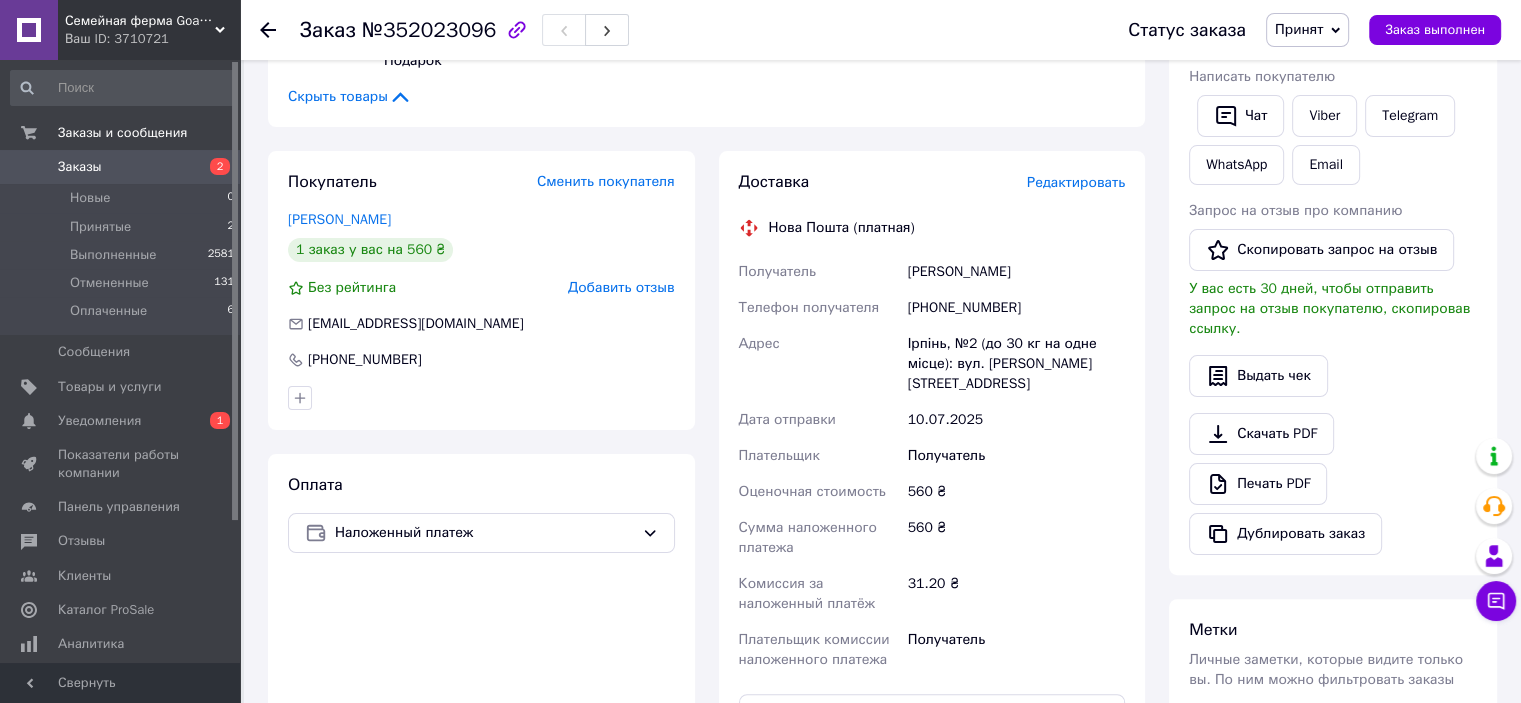 scroll, scrollTop: 400, scrollLeft: 0, axis: vertical 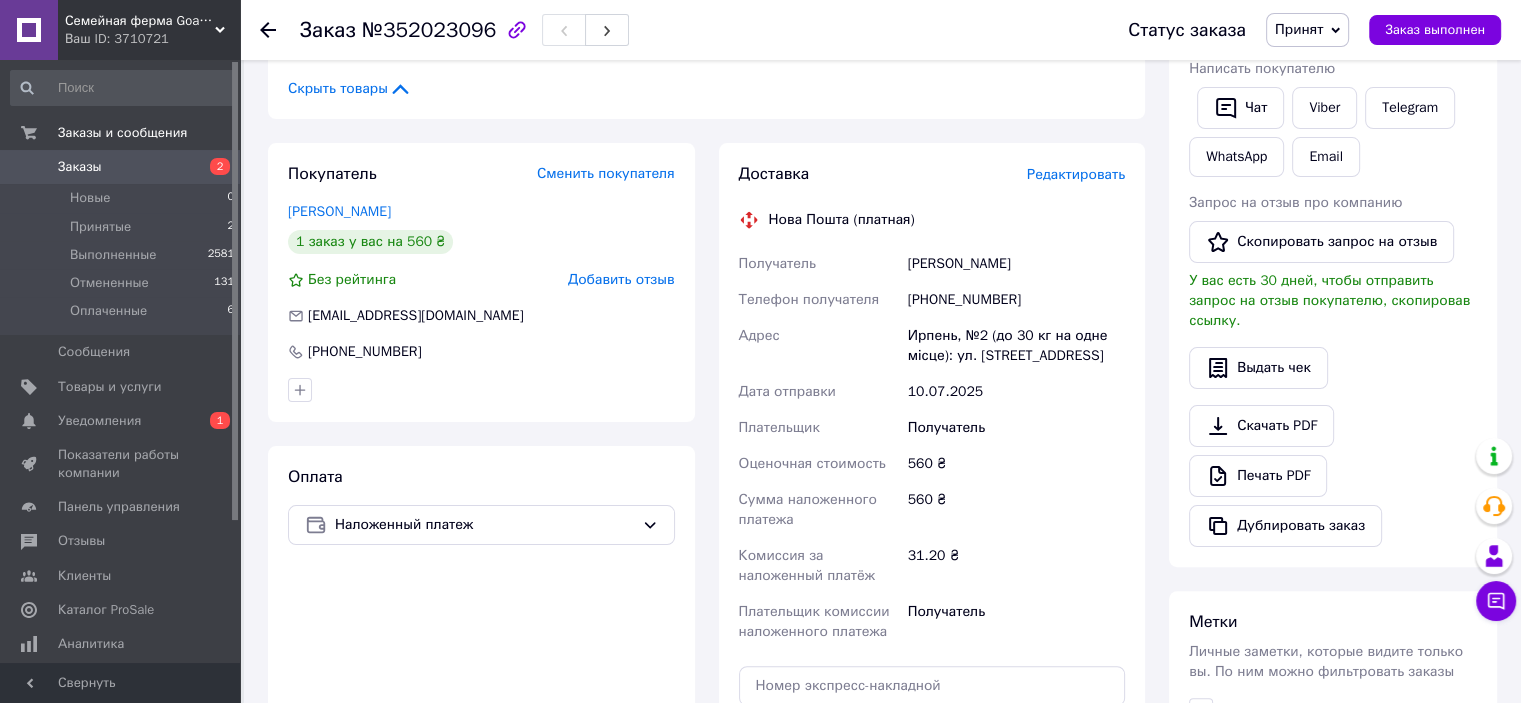click 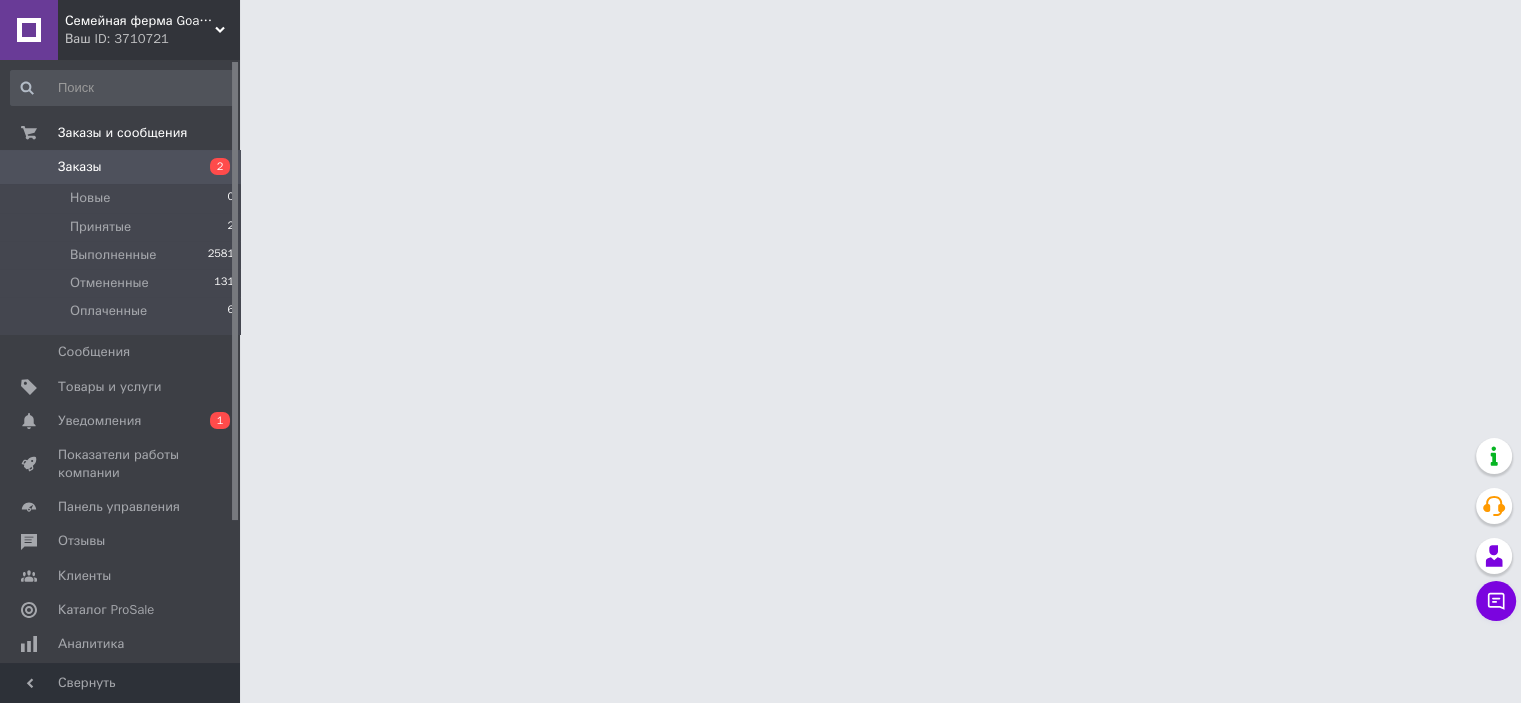 scroll, scrollTop: 0, scrollLeft: 0, axis: both 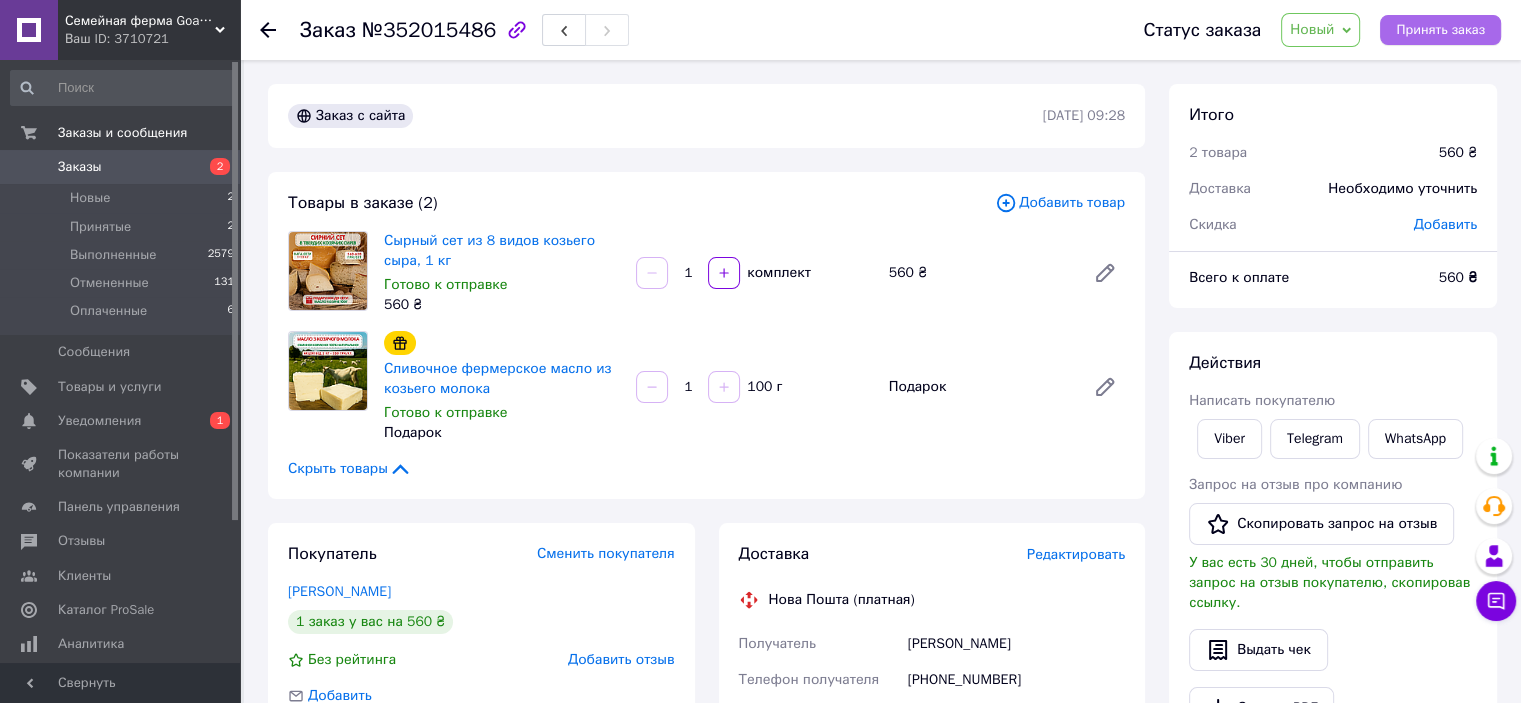 click on "Принять заказ" at bounding box center [1440, 30] 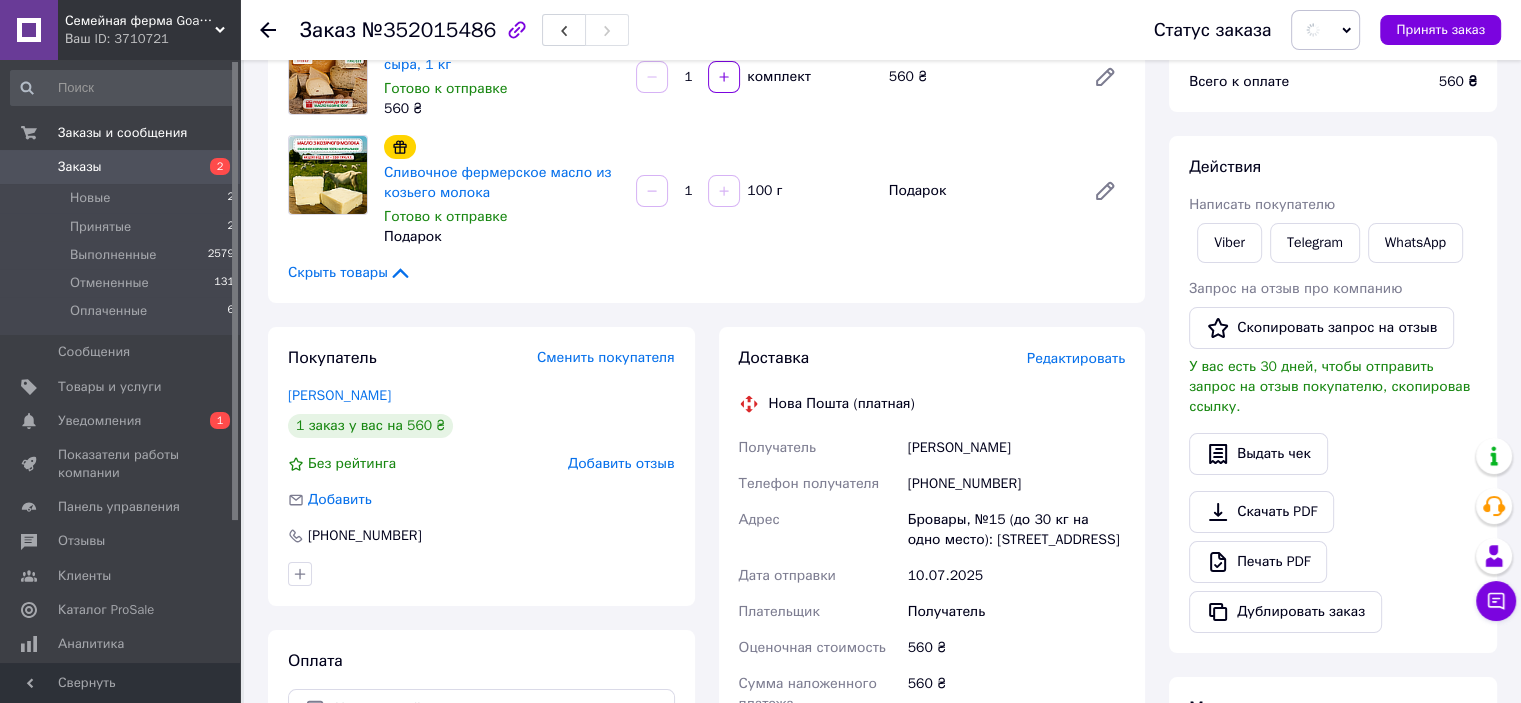 scroll, scrollTop: 200, scrollLeft: 0, axis: vertical 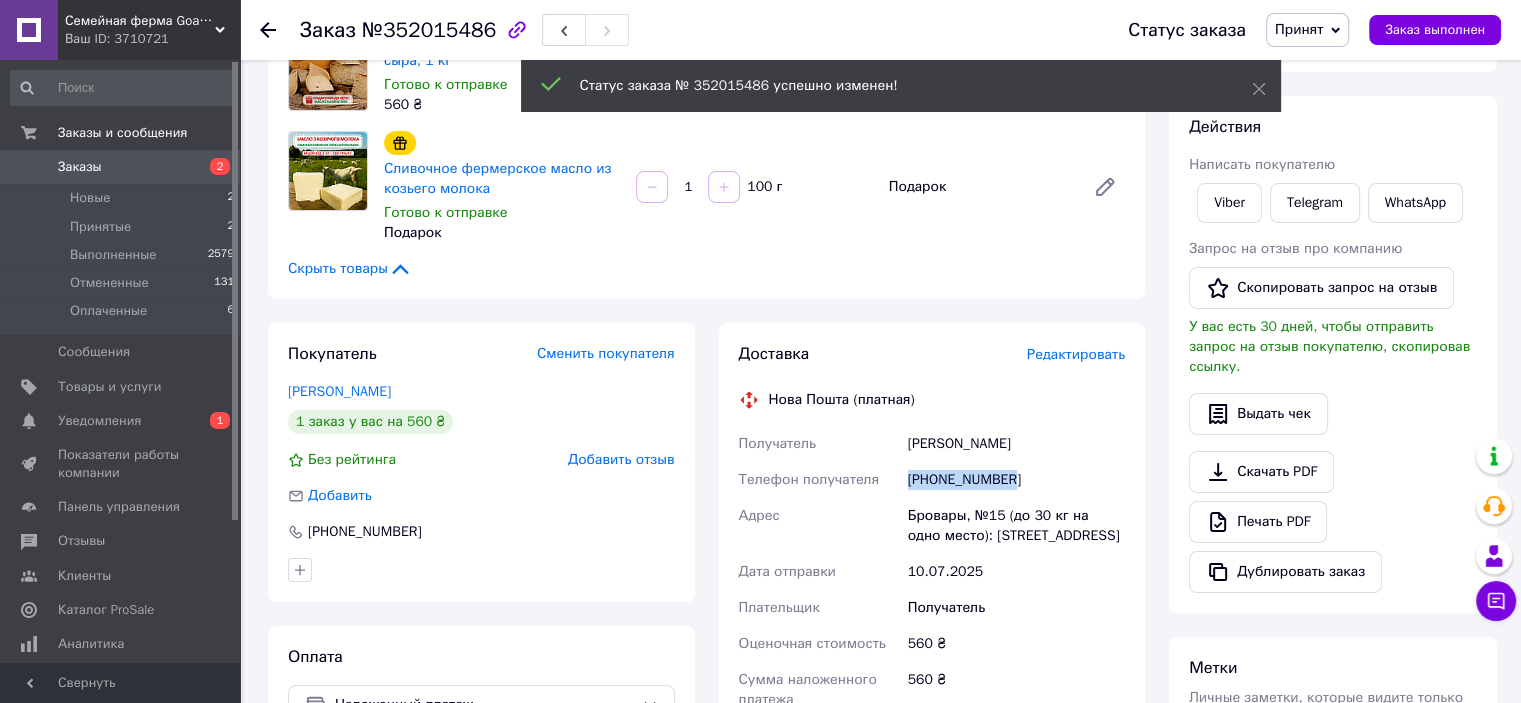 drag, startPoint x: 1006, startPoint y: 473, endPoint x: 900, endPoint y: 475, distance: 106.01887 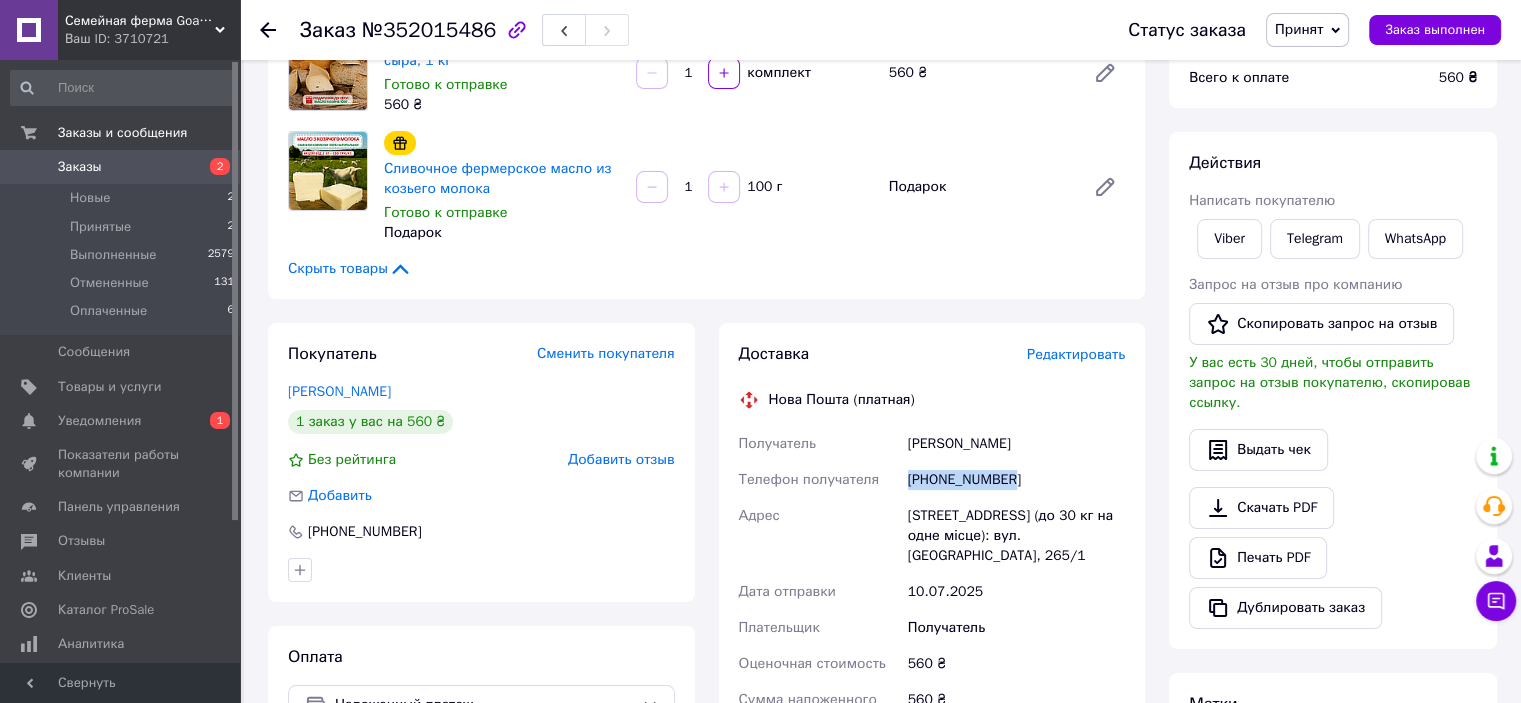 copy on "Телефон получателя +380678841020" 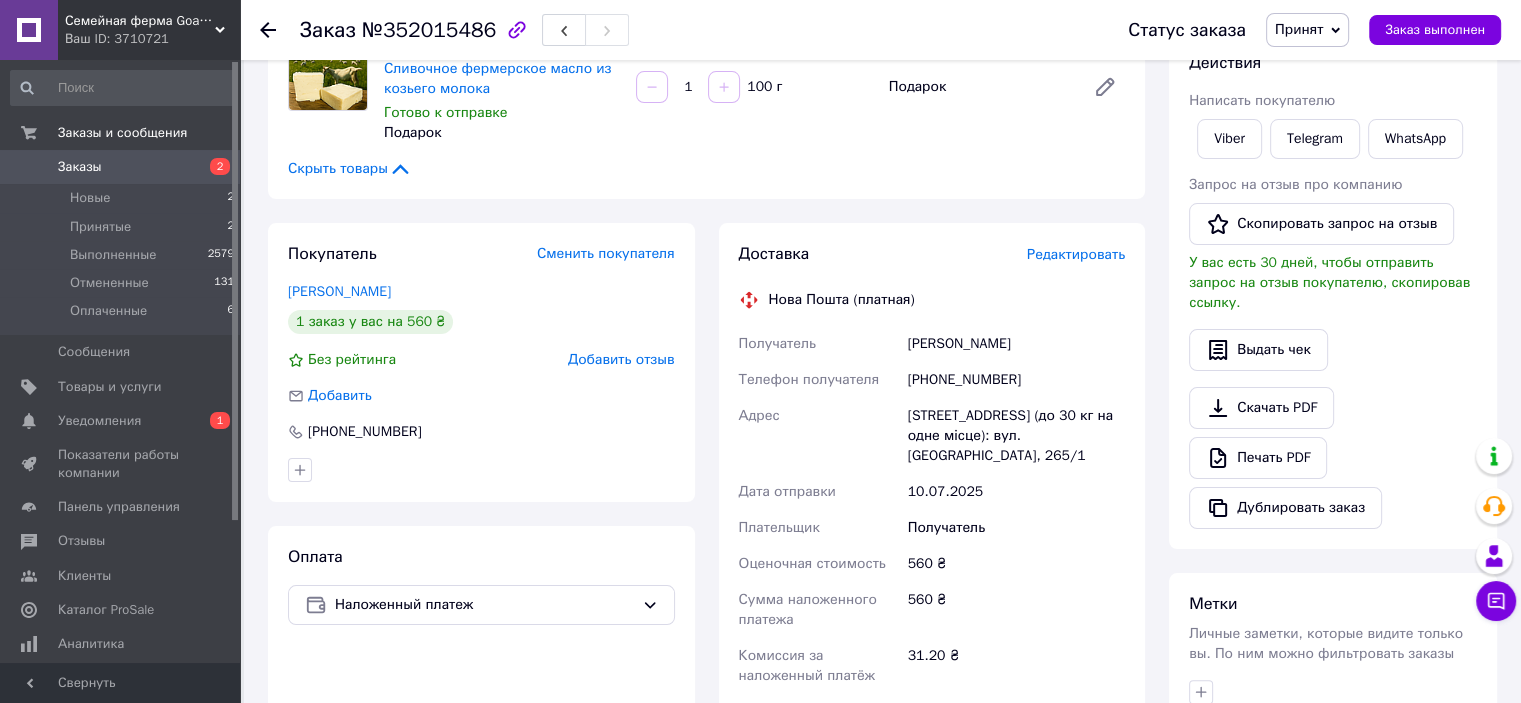 drag, startPoint x: 900, startPoint y: 468, endPoint x: 880, endPoint y: 371, distance: 99.0404 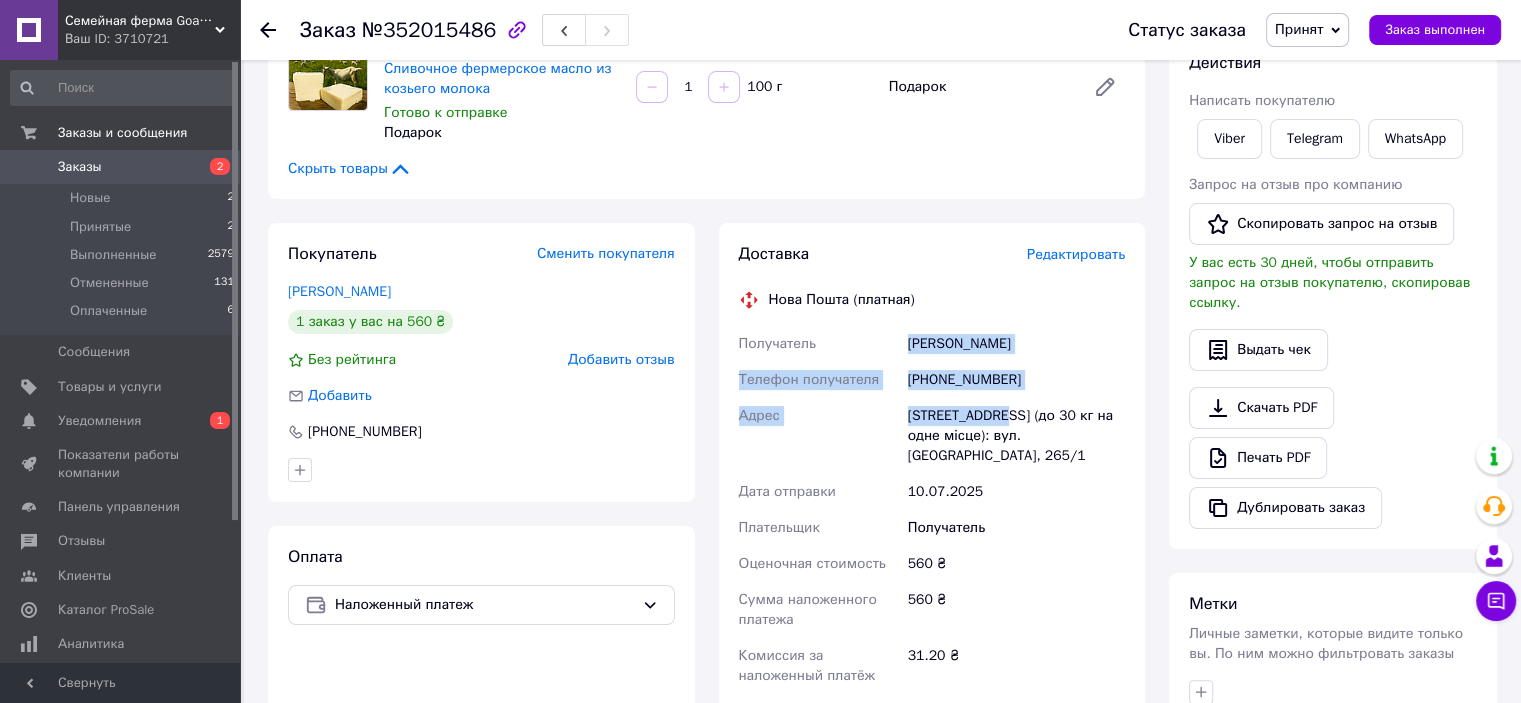 drag, startPoint x: 900, startPoint y: 332, endPoint x: 1004, endPoint y: 417, distance: 134.31679 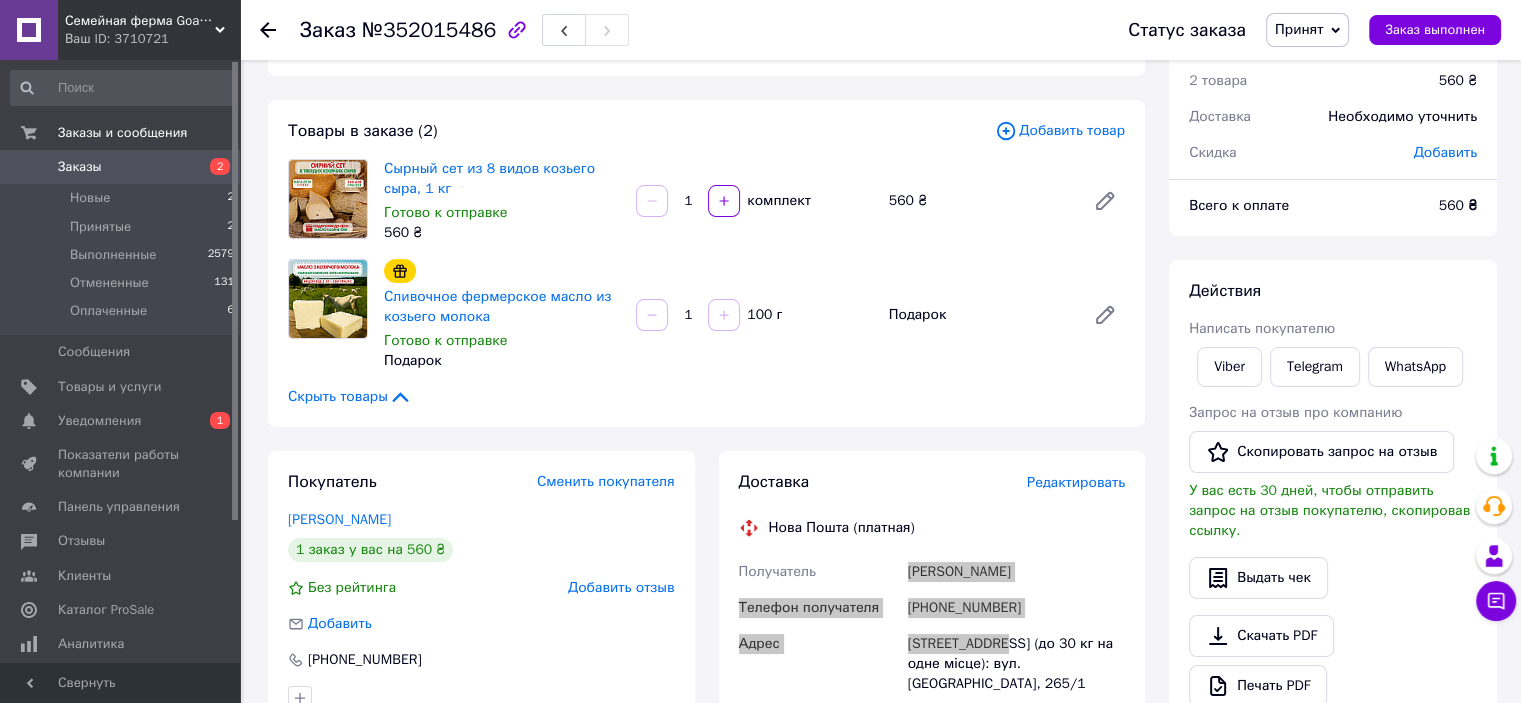 scroll, scrollTop: 0, scrollLeft: 0, axis: both 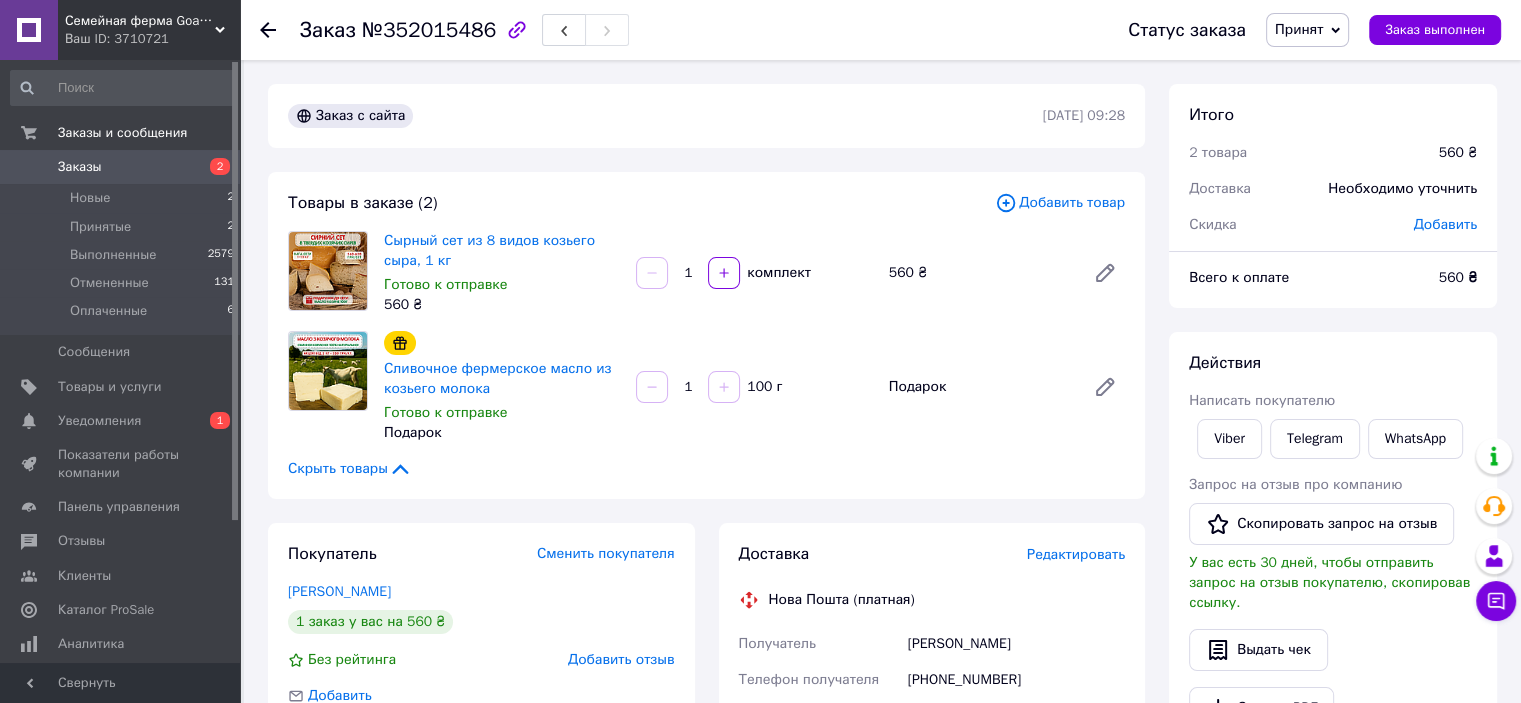 click on "Заказ с сайта" at bounding box center (663, 116) 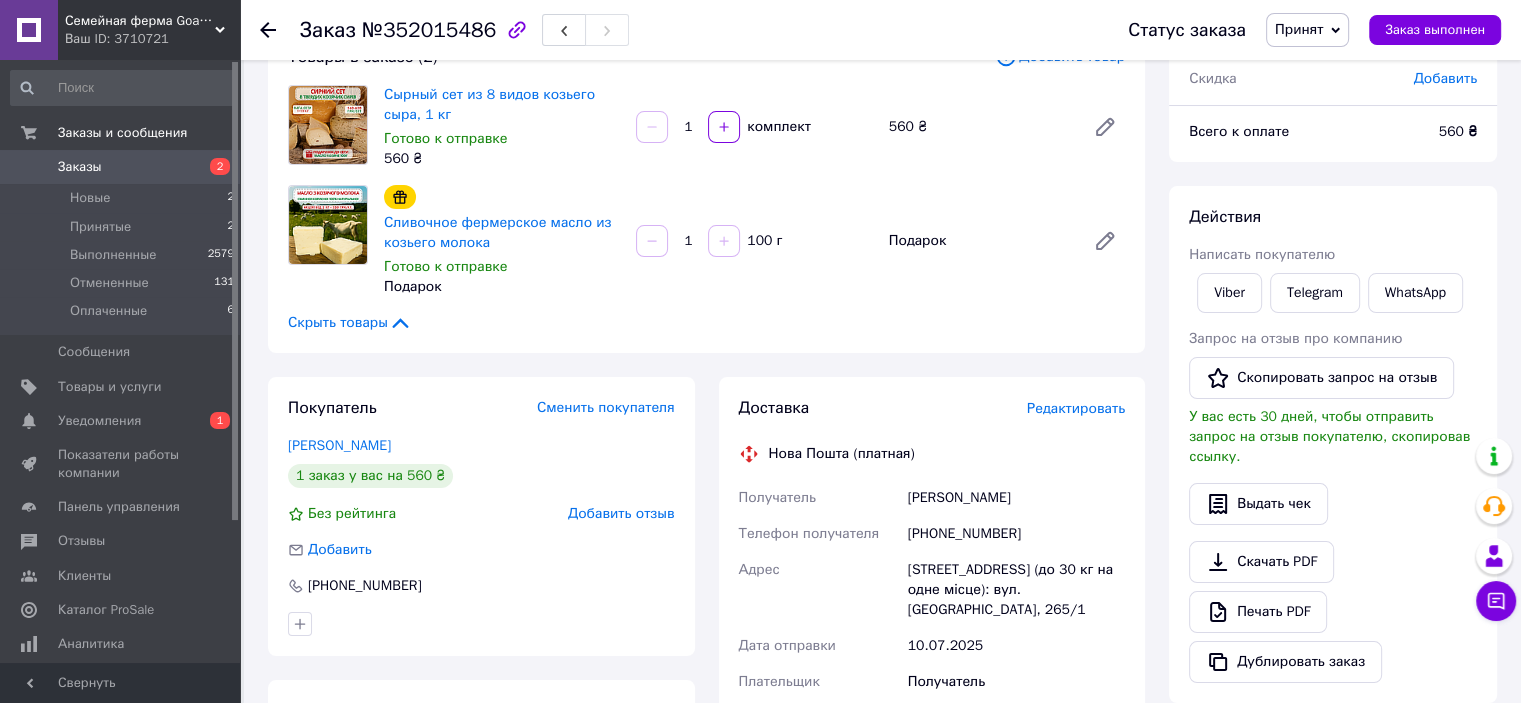 scroll, scrollTop: 0, scrollLeft: 0, axis: both 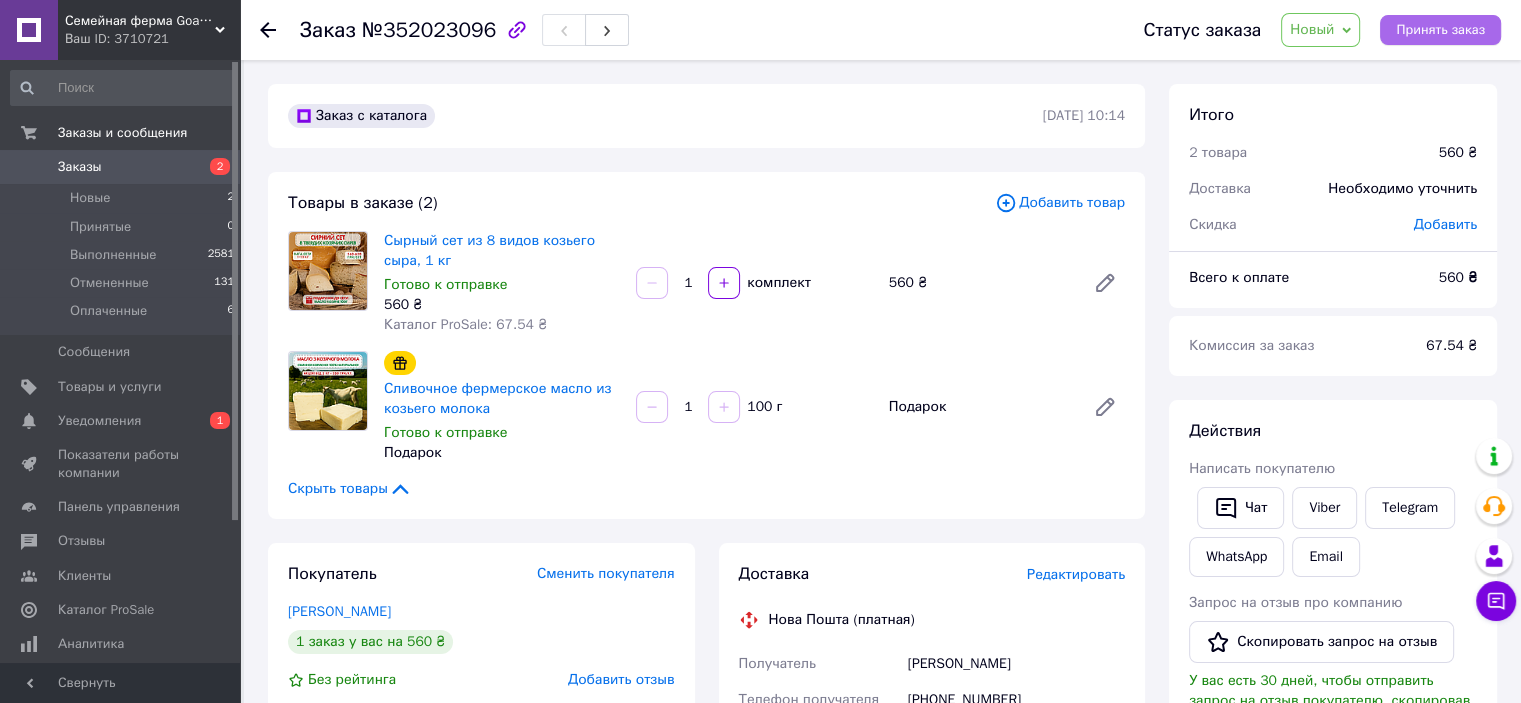 click on "Принять заказ" at bounding box center (1440, 30) 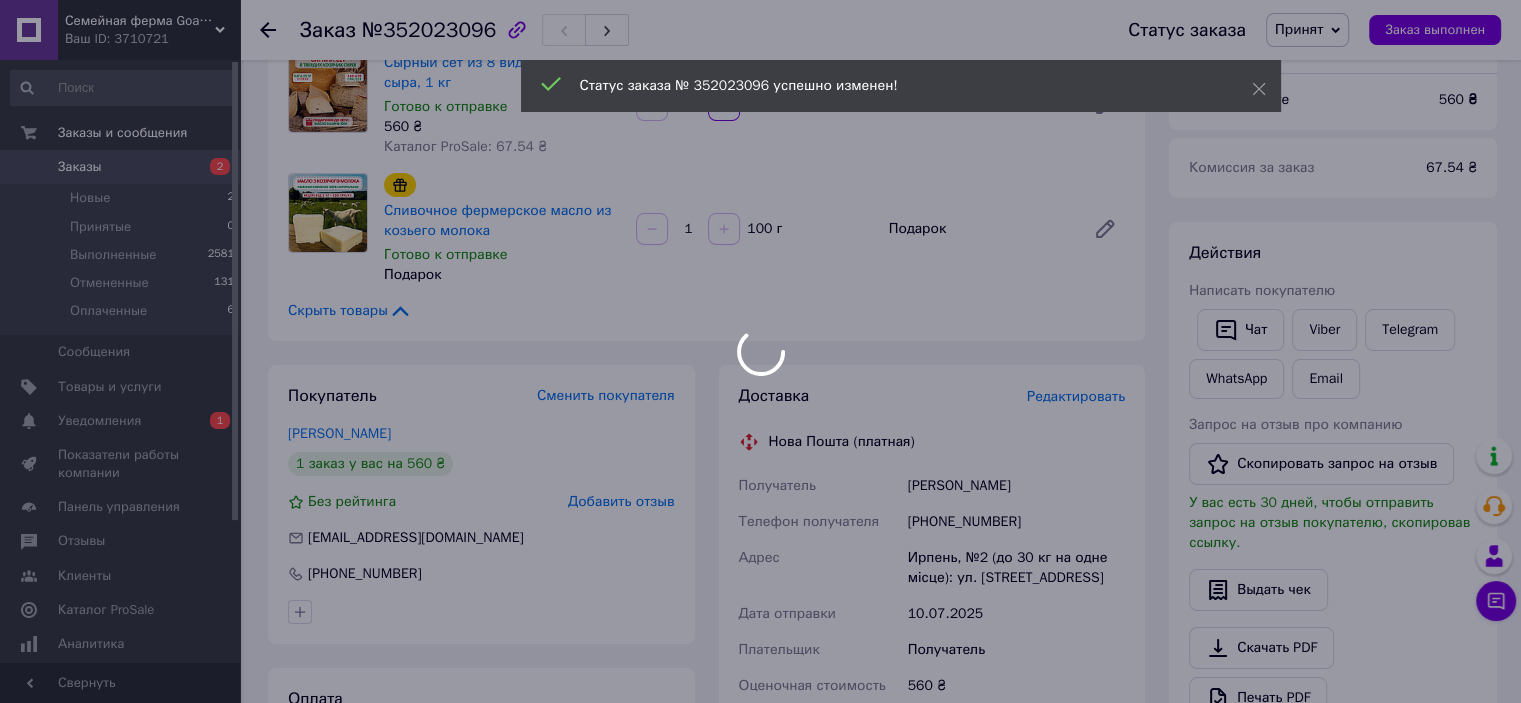 scroll, scrollTop: 200, scrollLeft: 0, axis: vertical 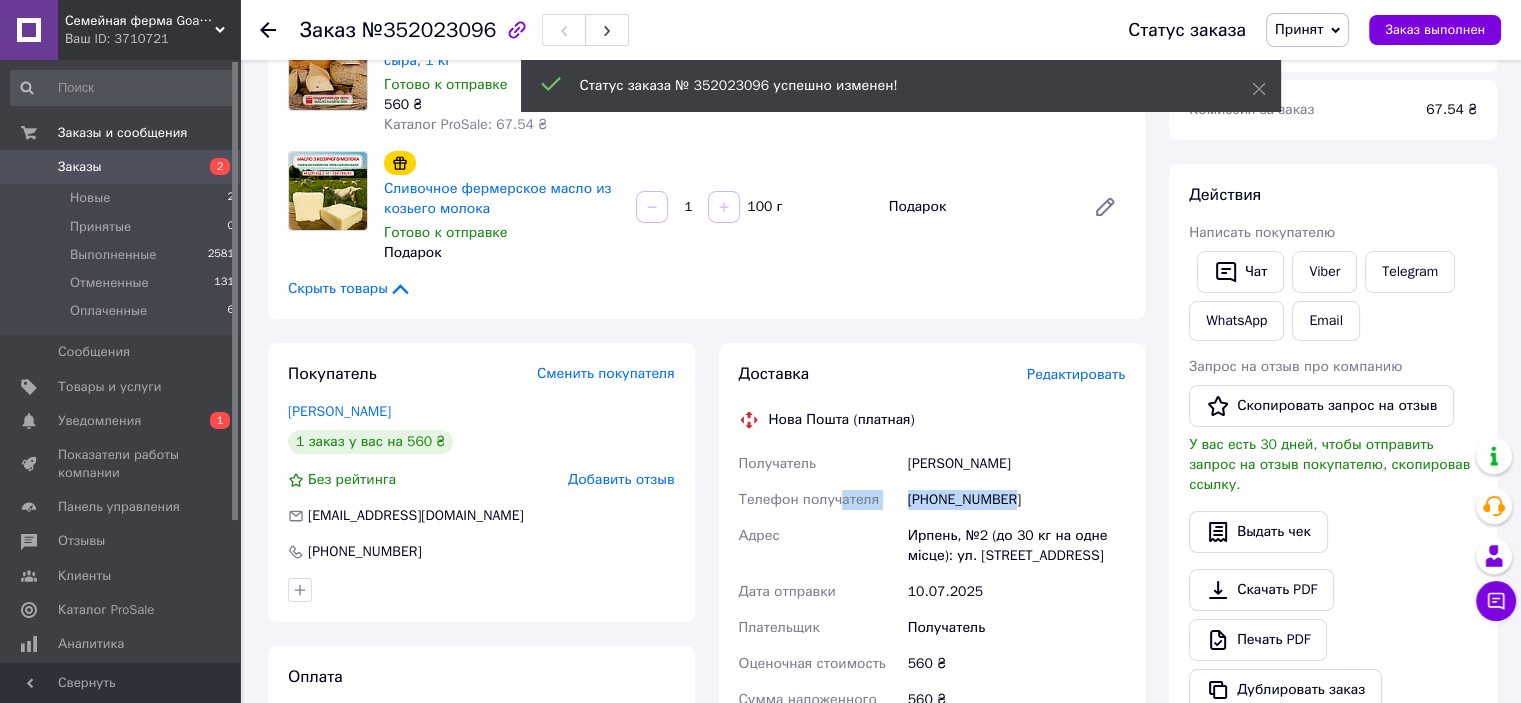 drag, startPoint x: 891, startPoint y: 499, endPoint x: 839, endPoint y: 499, distance: 52 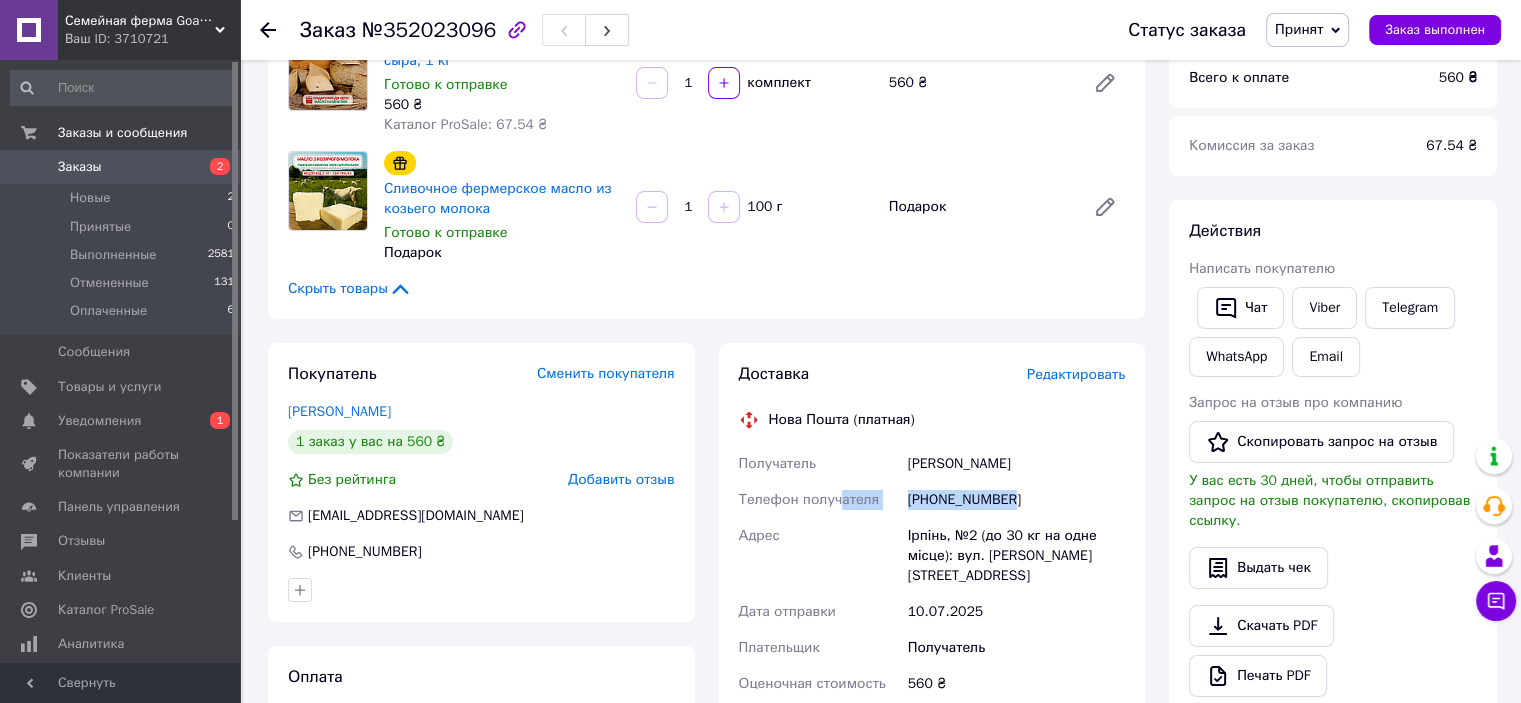 click on "+380969372230" at bounding box center (1016, 500) 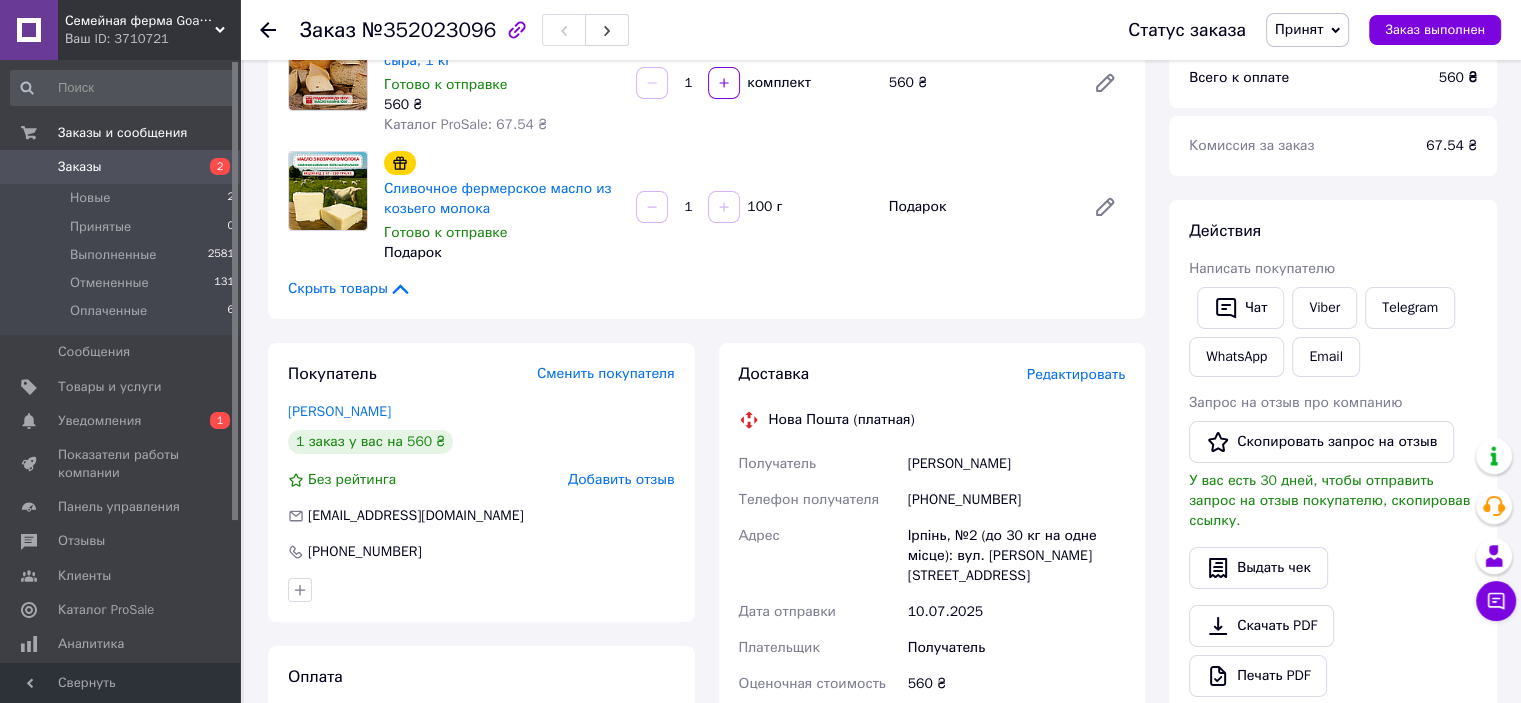 click on "Адрес" at bounding box center (819, 556) 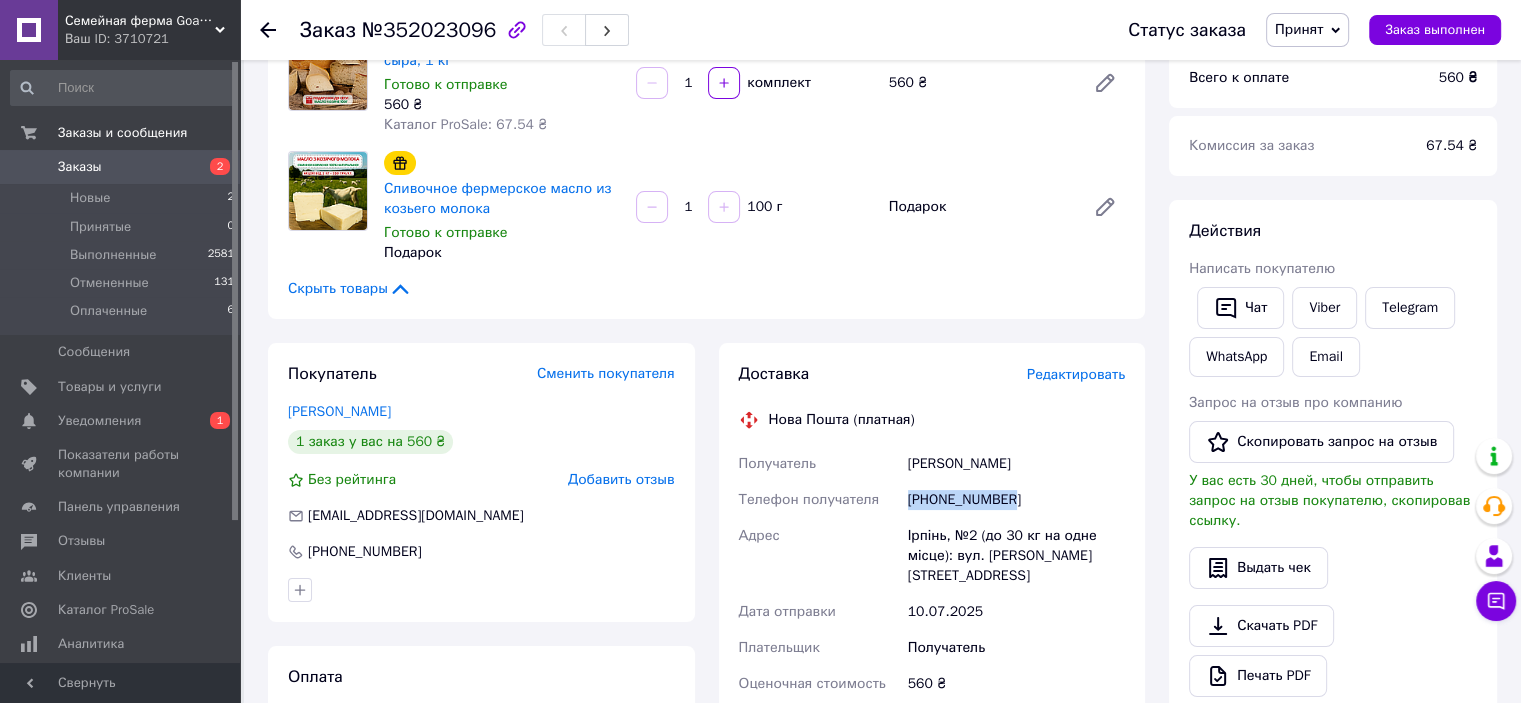 drag, startPoint x: 909, startPoint y: 493, endPoint x: 1016, endPoint y: 497, distance: 107.07474 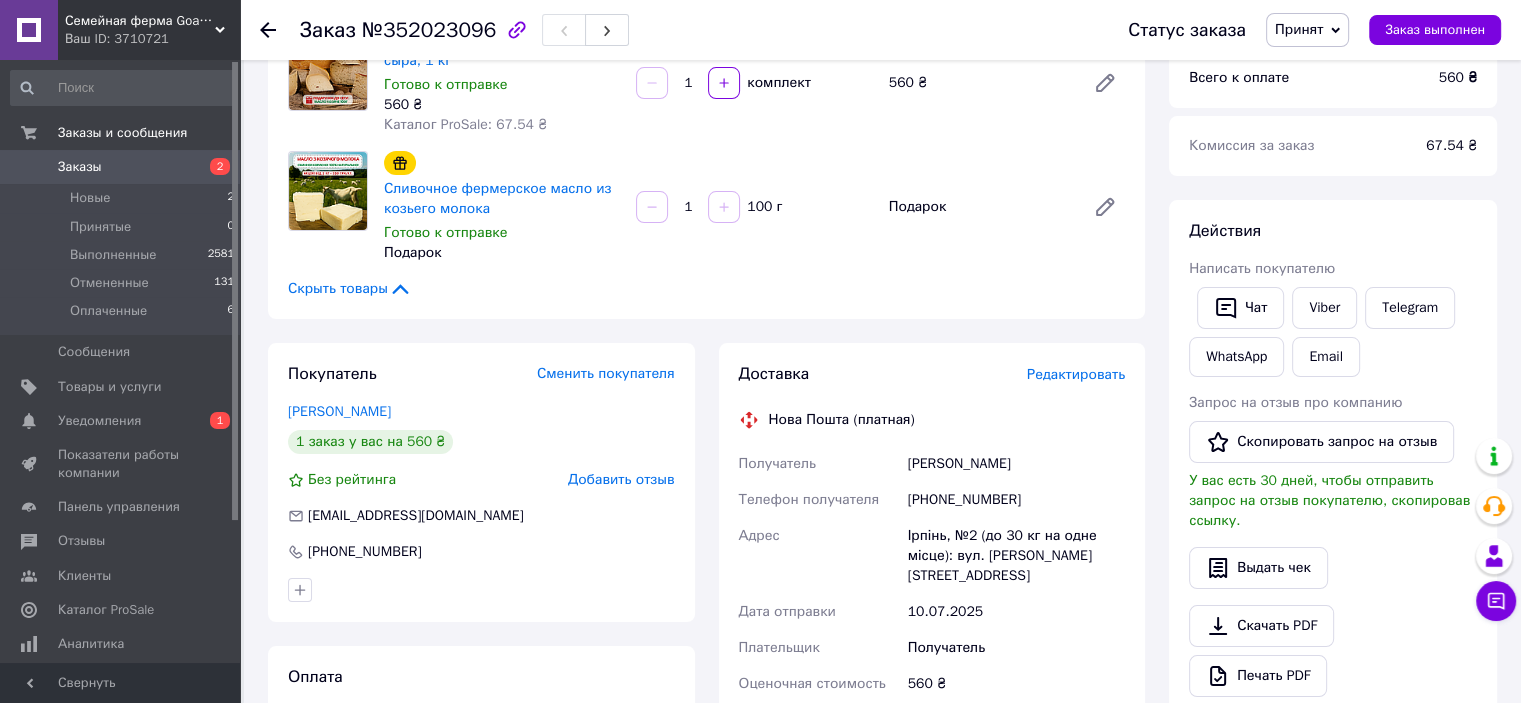click on "10.07.2025" at bounding box center (1016, 612) 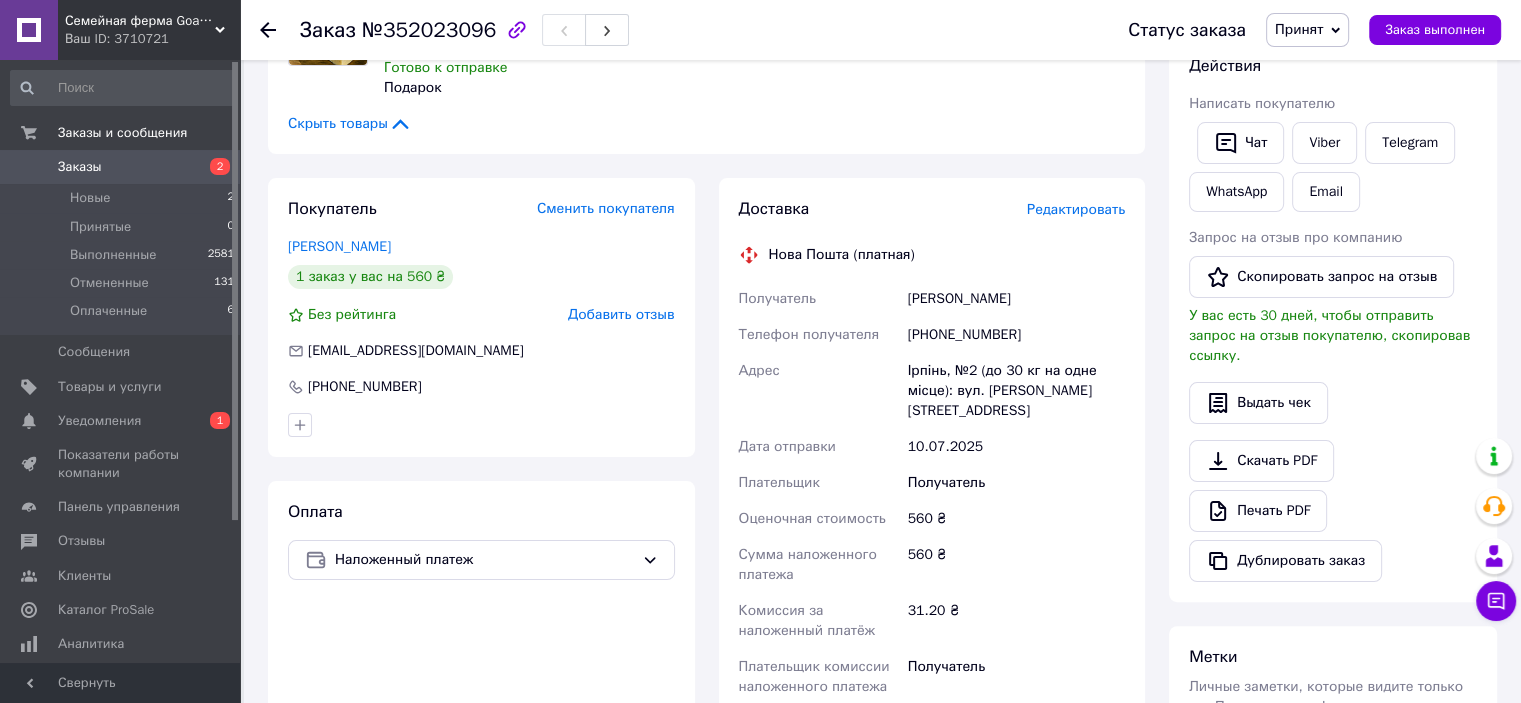 scroll, scrollTop: 400, scrollLeft: 0, axis: vertical 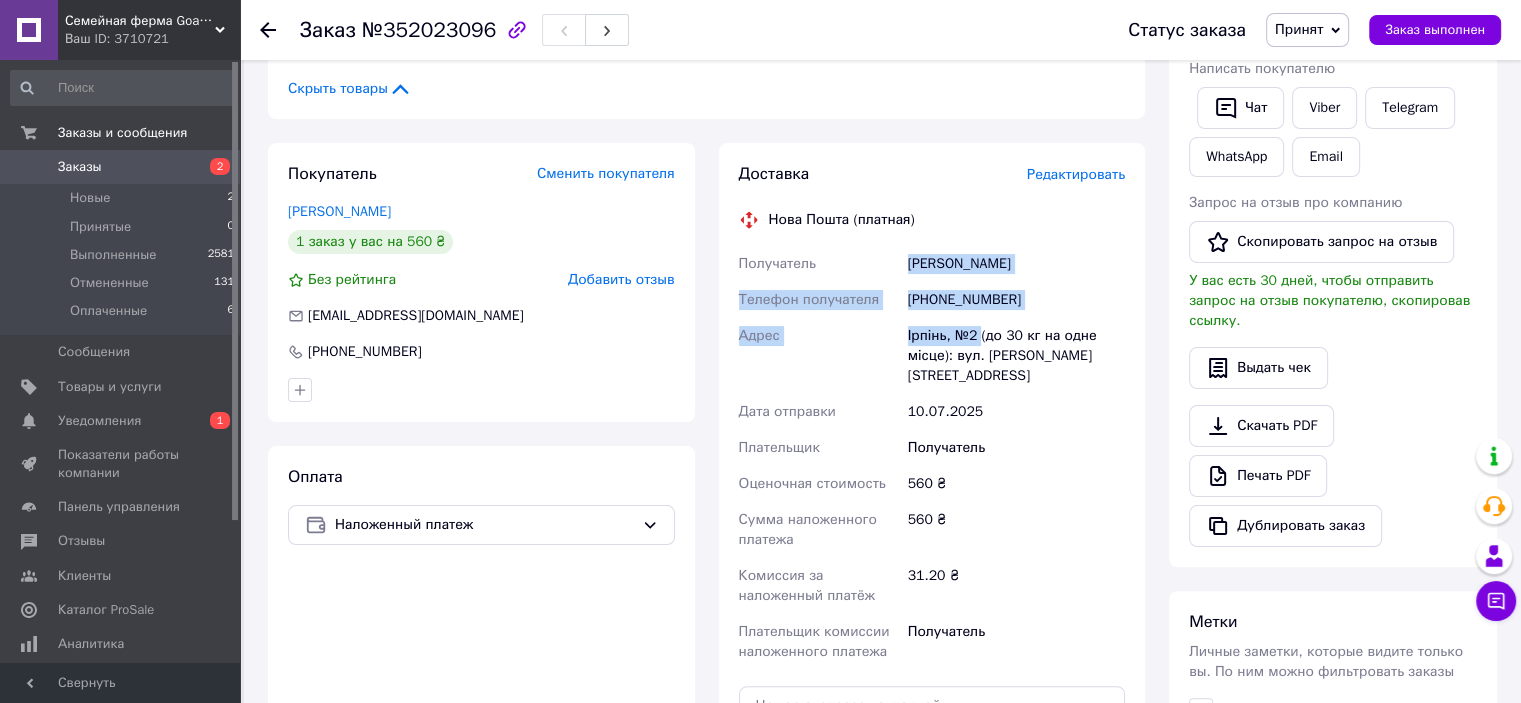 drag, startPoint x: 901, startPoint y: 266, endPoint x: 978, endPoint y: 342, distance: 108.18965 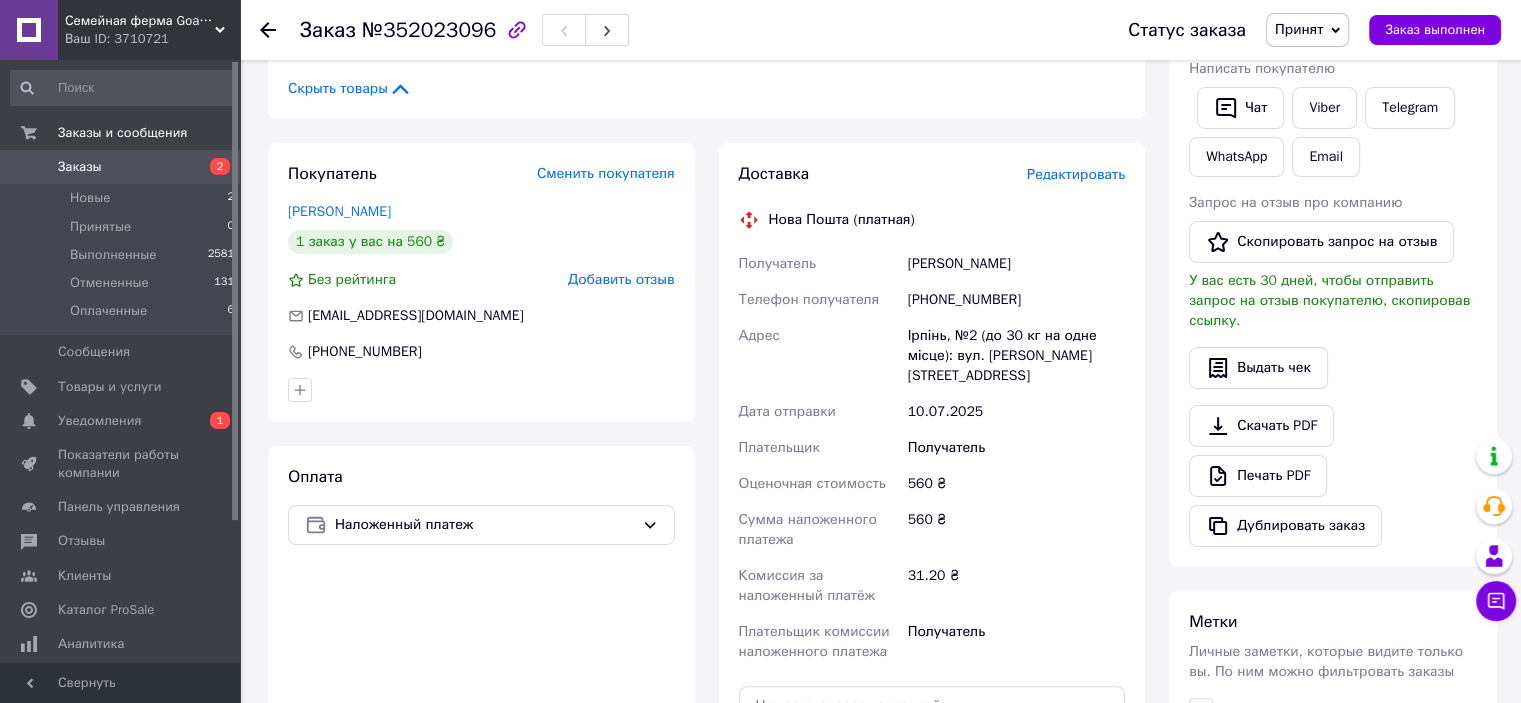click on "Получатель" at bounding box center (1016, 448) 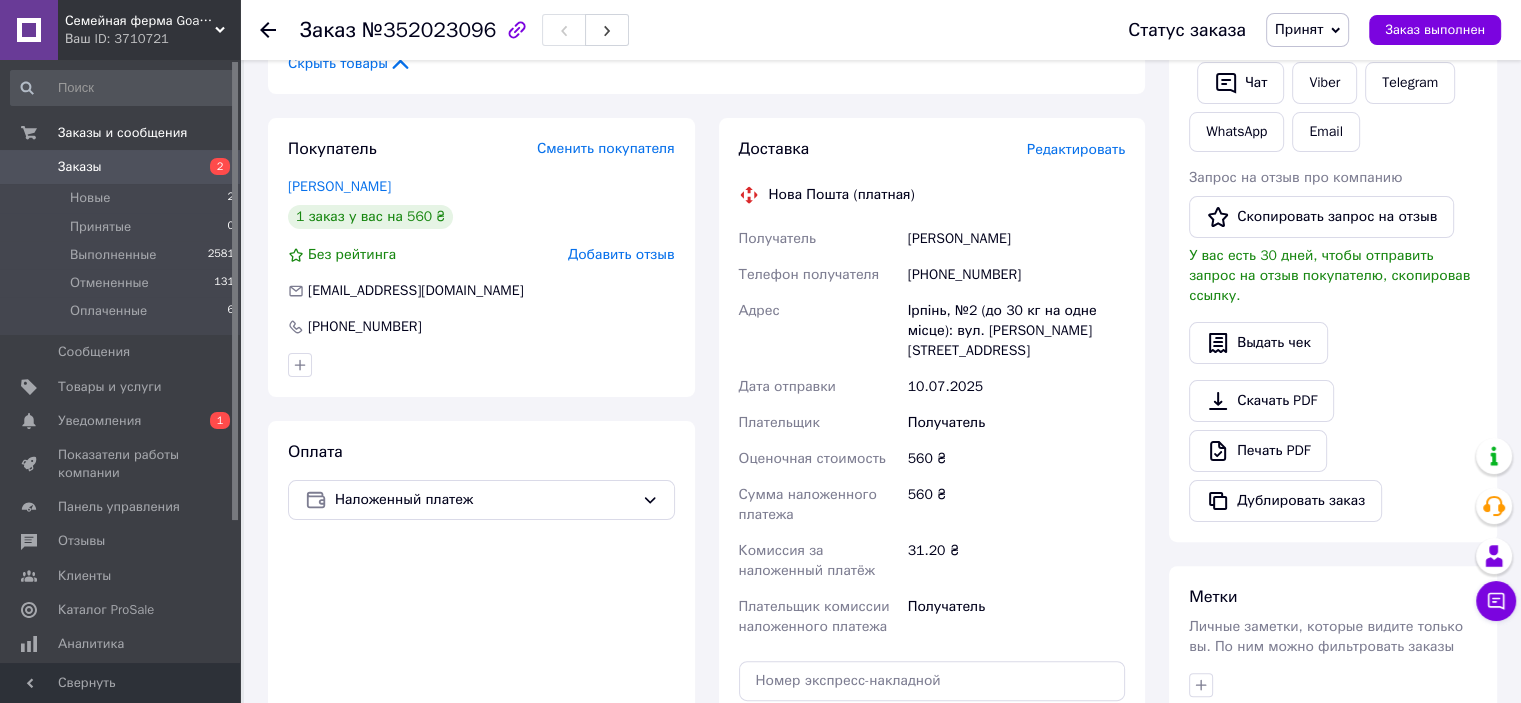scroll, scrollTop: 500, scrollLeft: 0, axis: vertical 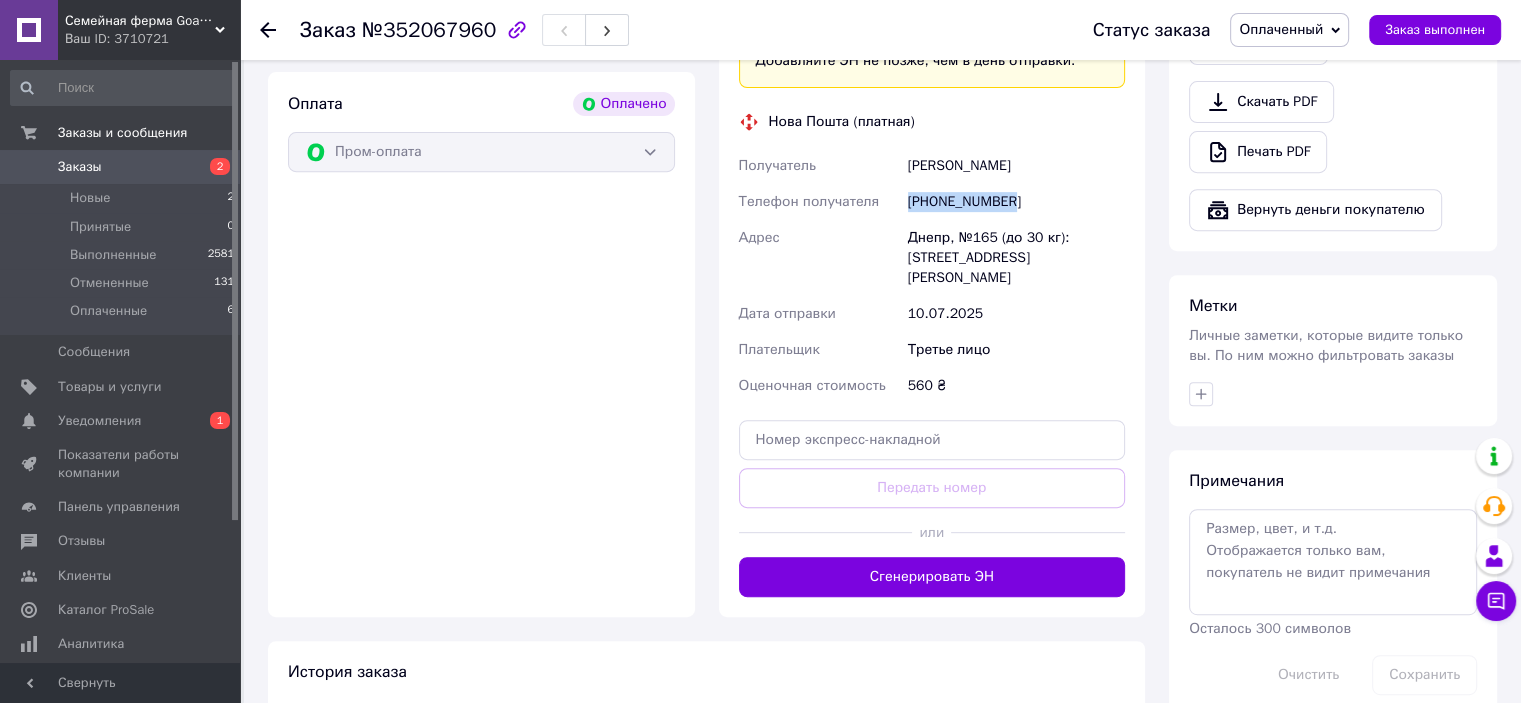 drag, startPoint x: 1040, startPoint y: 177, endPoint x: 966, endPoint y: 200, distance: 77.491936 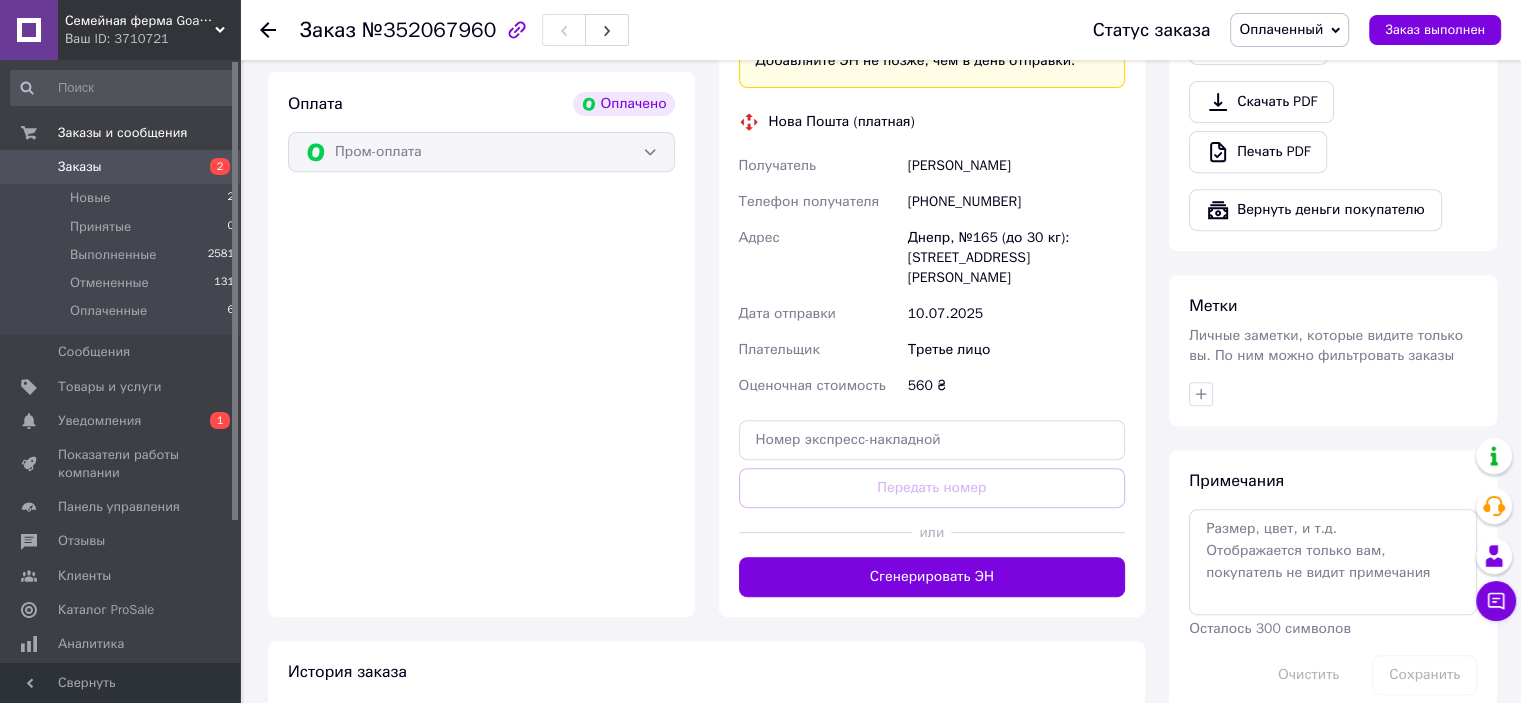 click on "Телефон получателя" at bounding box center (809, 201) 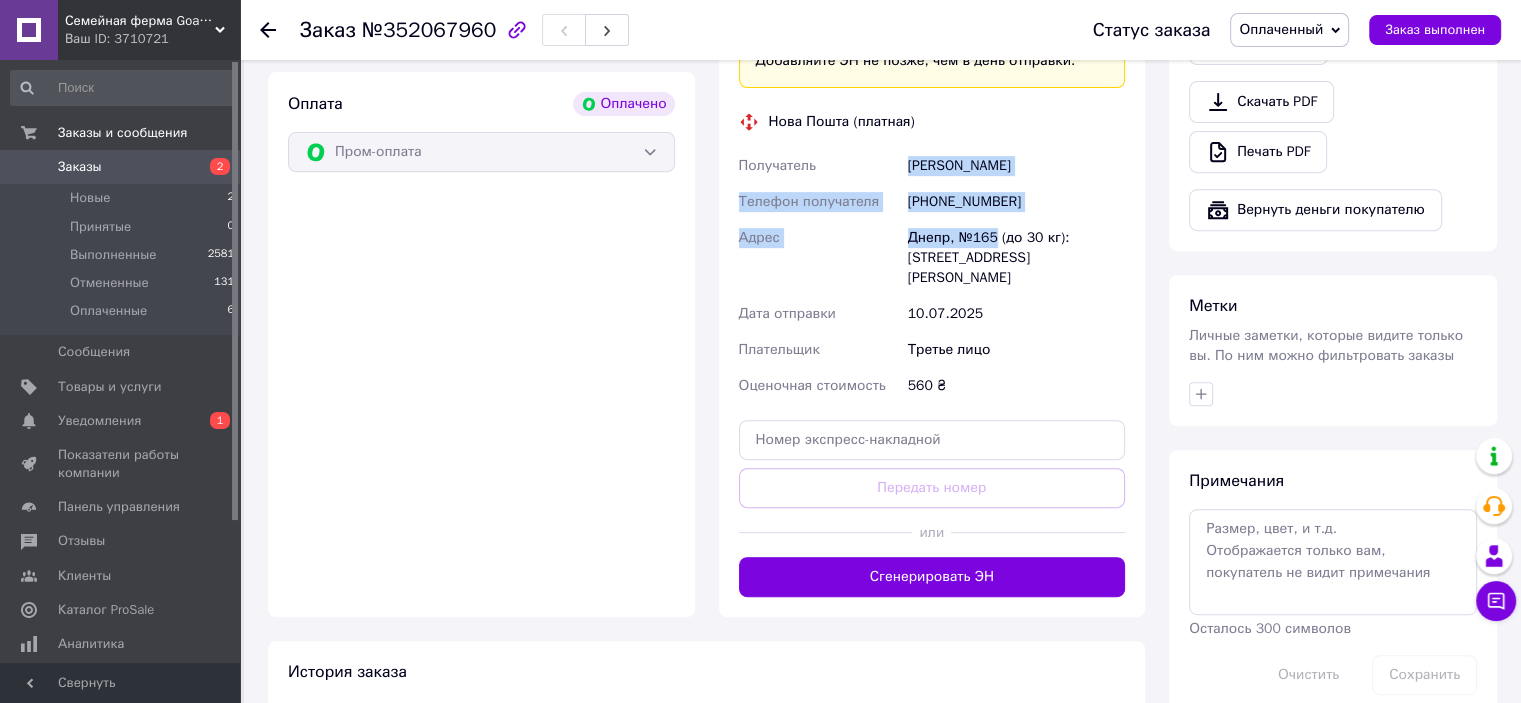 drag, startPoint x: 902, startPoint y: 140, endPoint x: 994, endPoint y: 225, distance: 125.25574 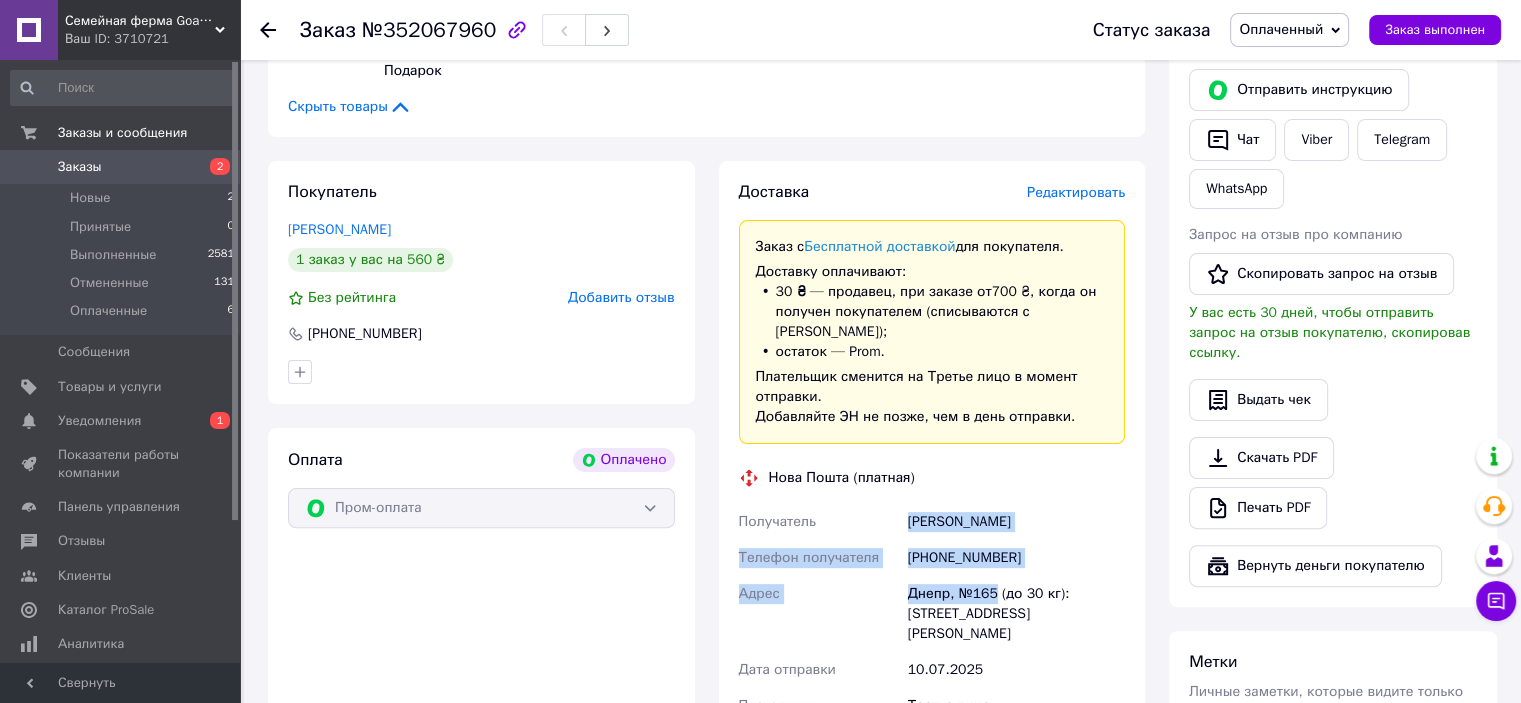 scroll, scrollTop: 438, scrollLeft: 0, axis: vertical 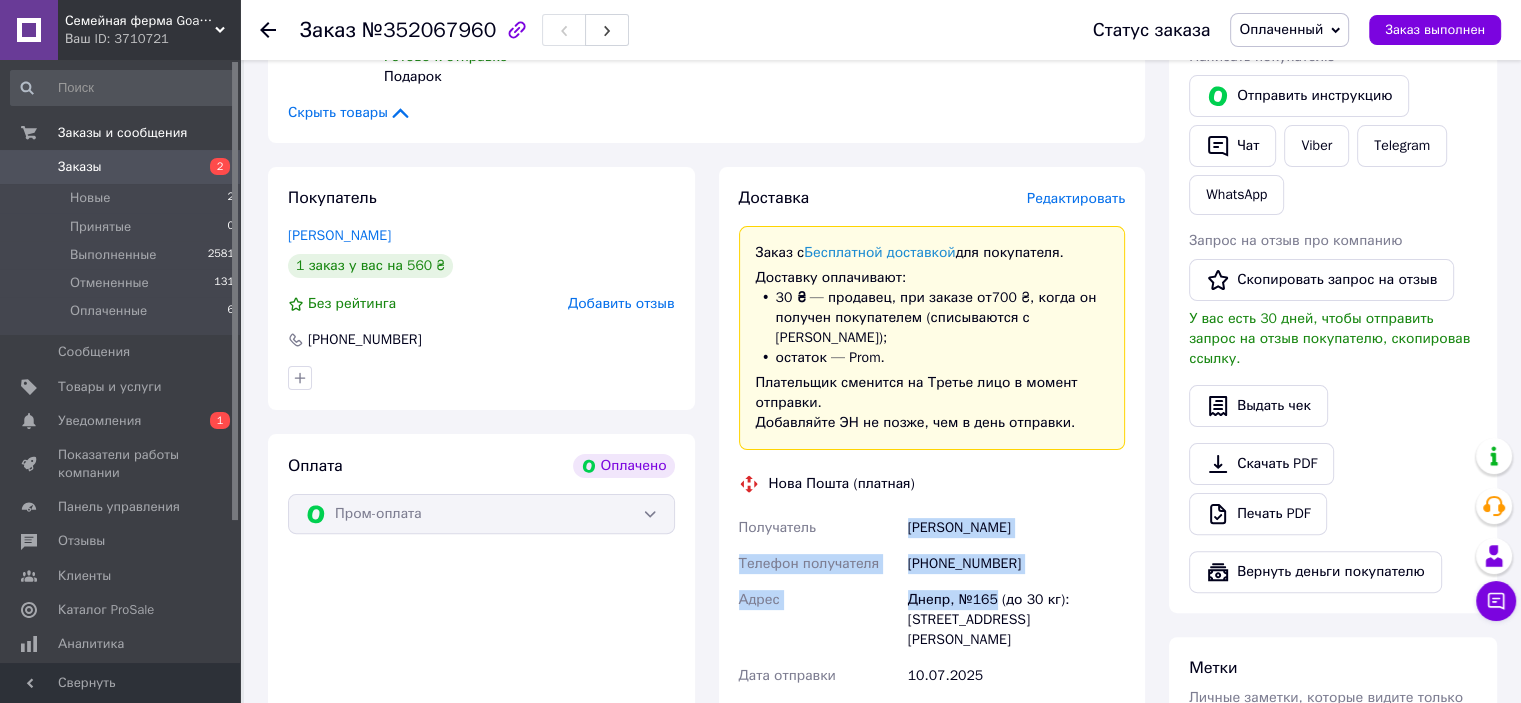 click on "[PHONE_NUMBER]" at bounding box center (1016, 564) 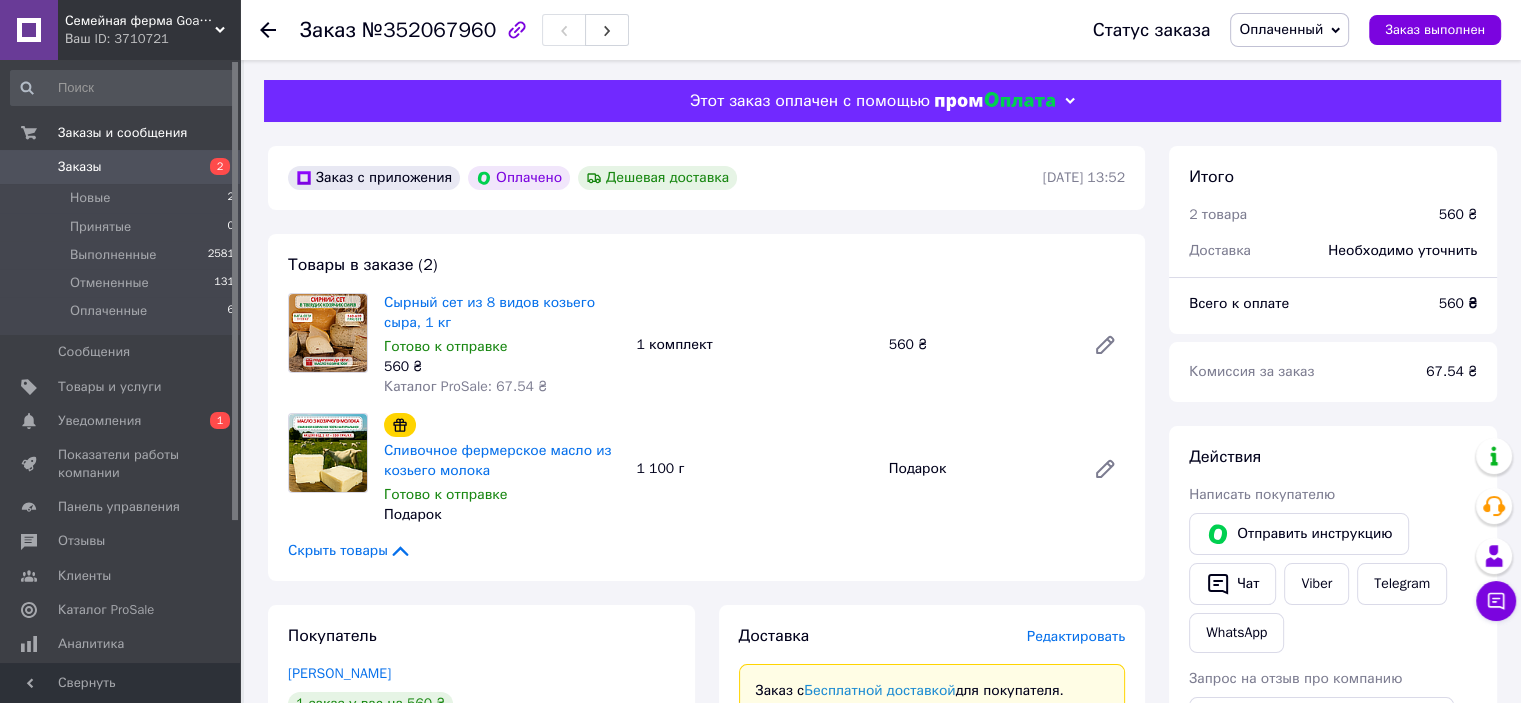 scroll, scrollTop: 400, scrollLeft: 0, axis: vertical 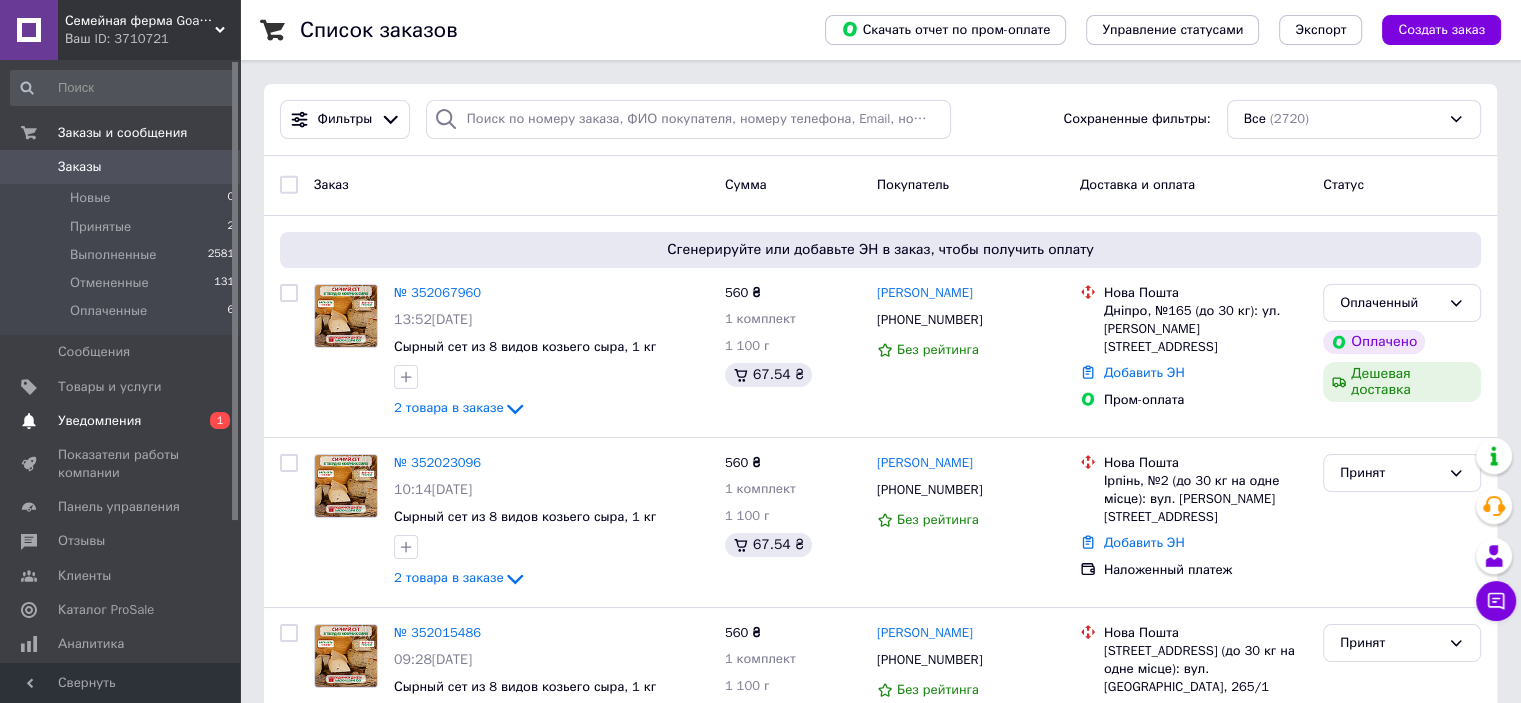 click on "Уведомления" at bounding box center (99, 421) 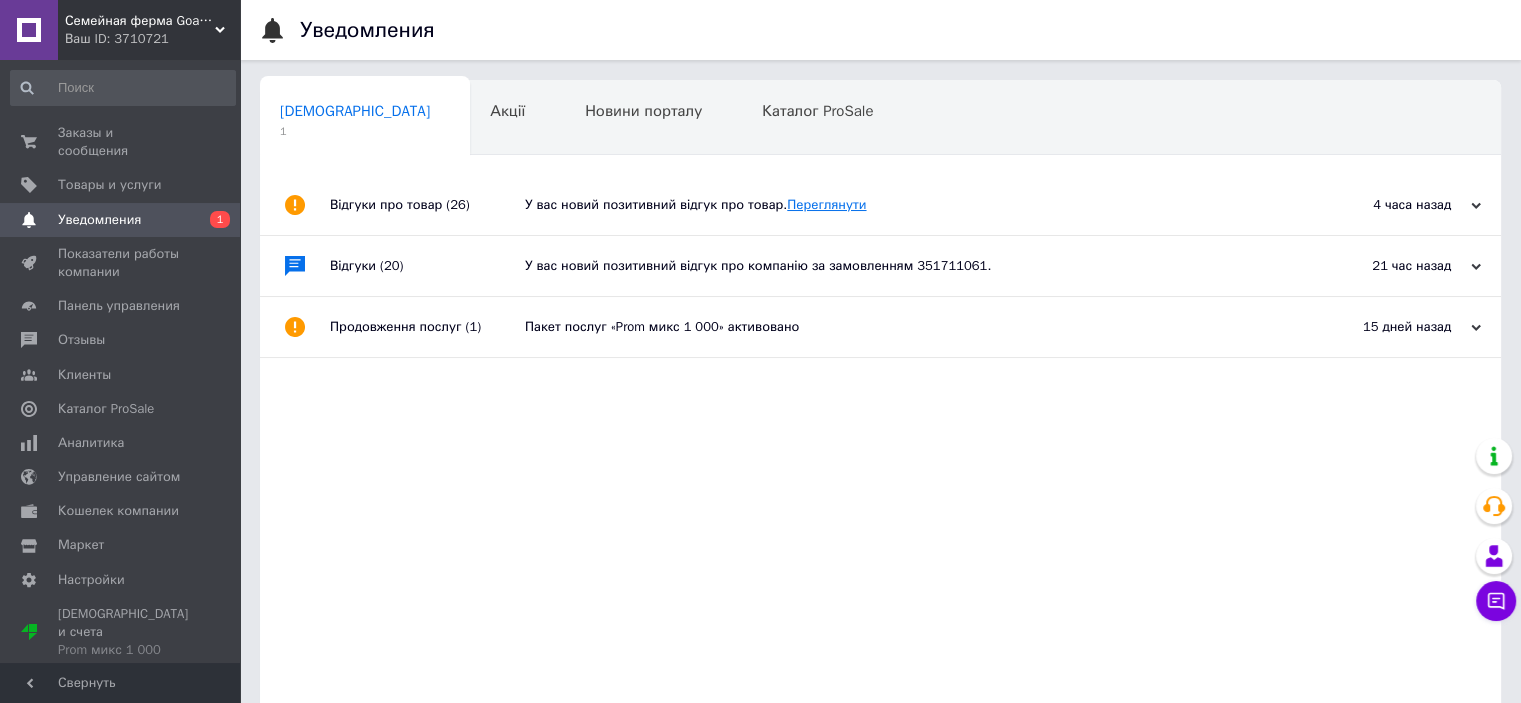 click on "Переглянути" at bounding box center [826, 204] 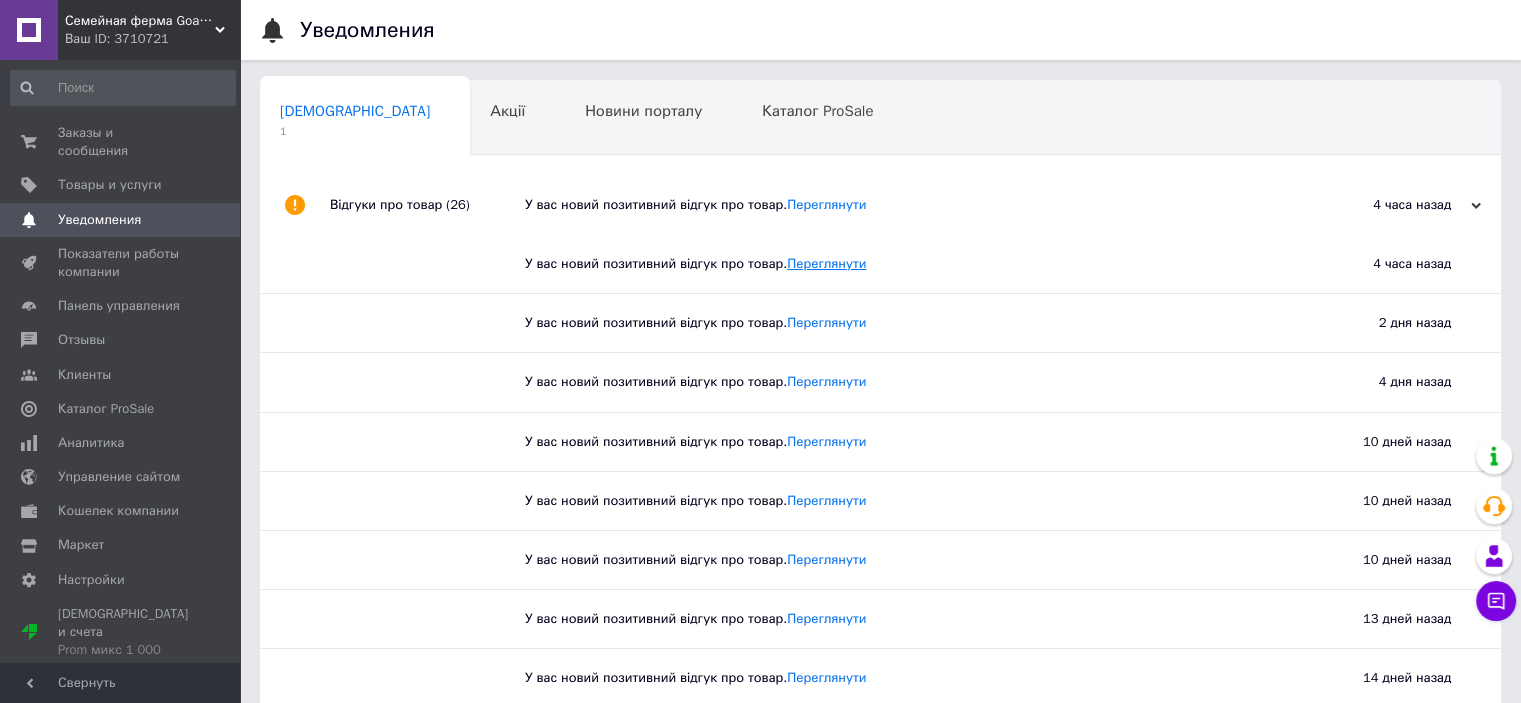 click on "Переглянути" at bounding box center (826, 263) 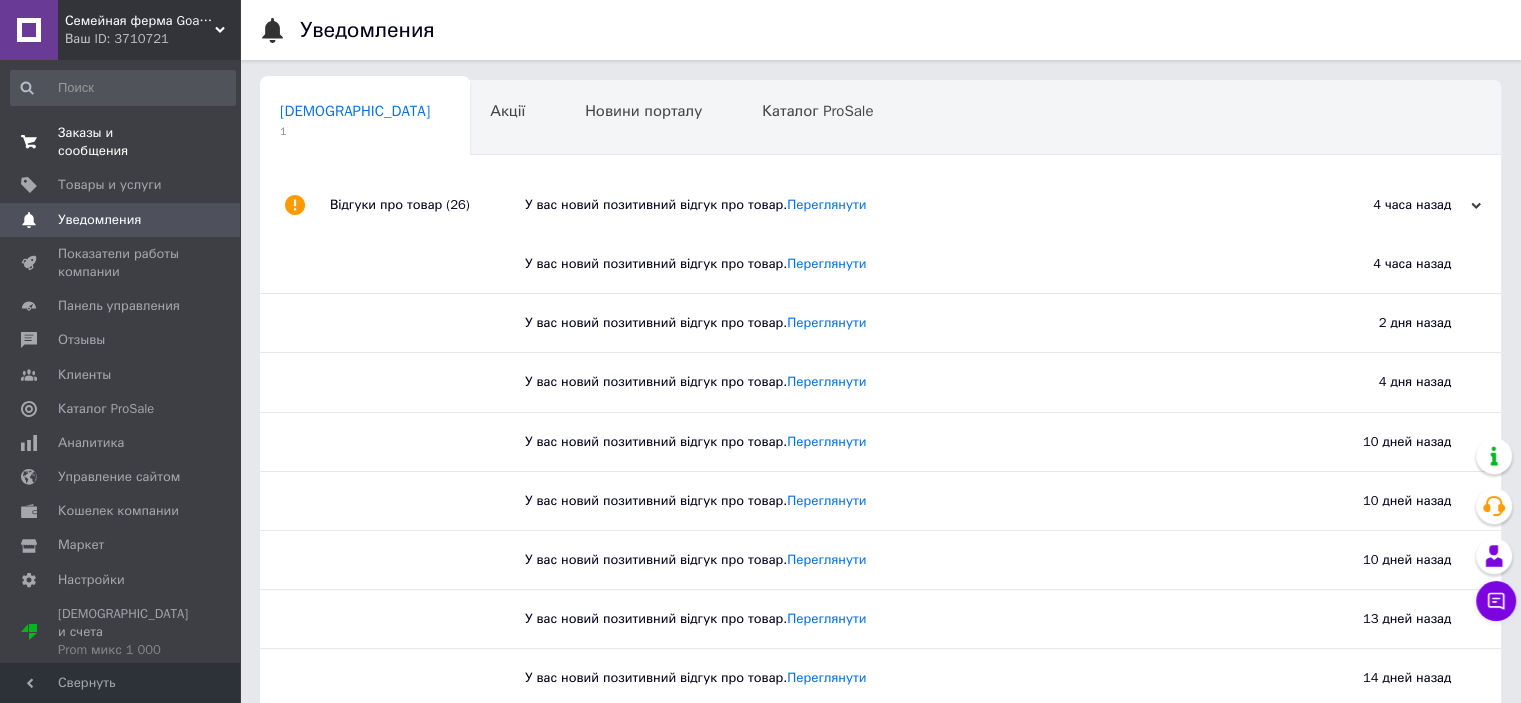 click on "Заказы и сообщения 0 0" at bounding box center (123, 142) 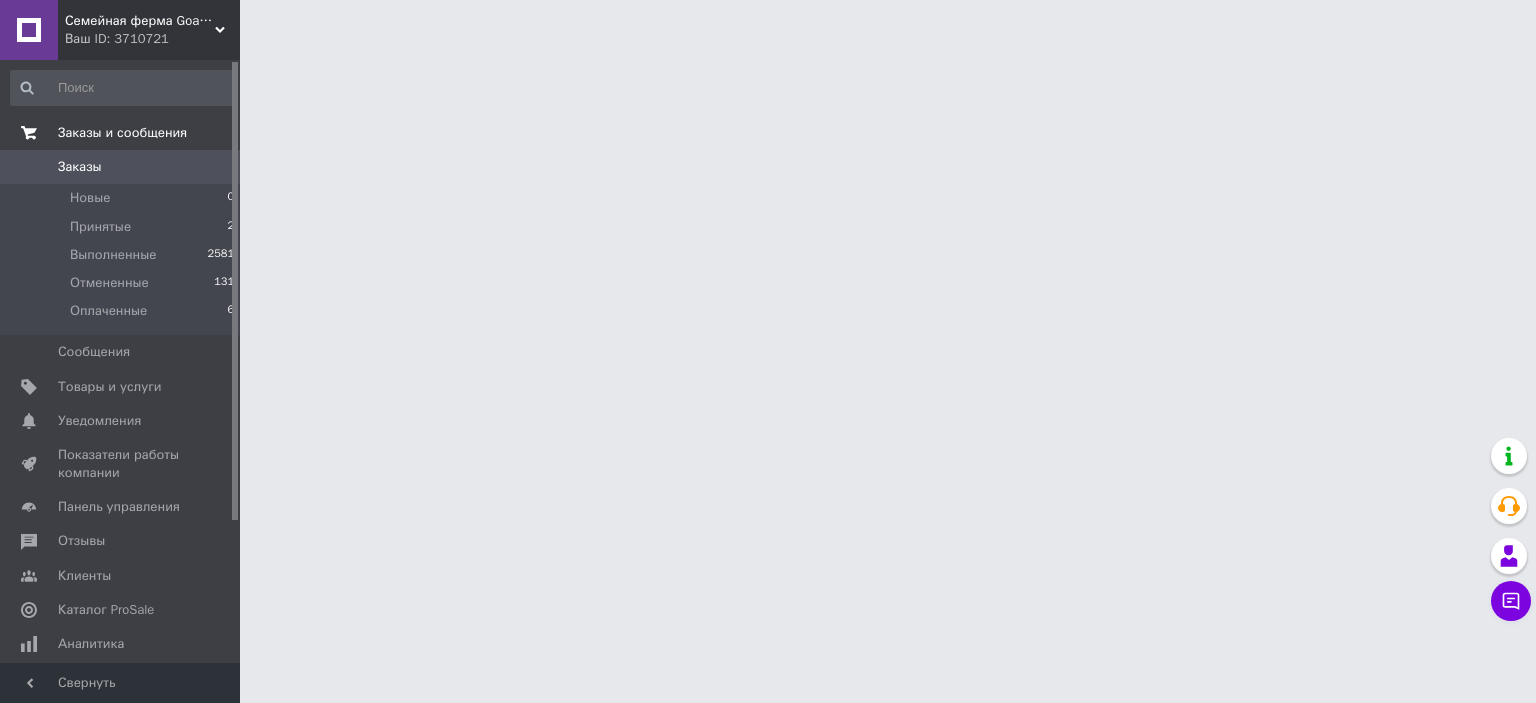 click on "Заказы и сообщения" at bounding box center (122, 133) 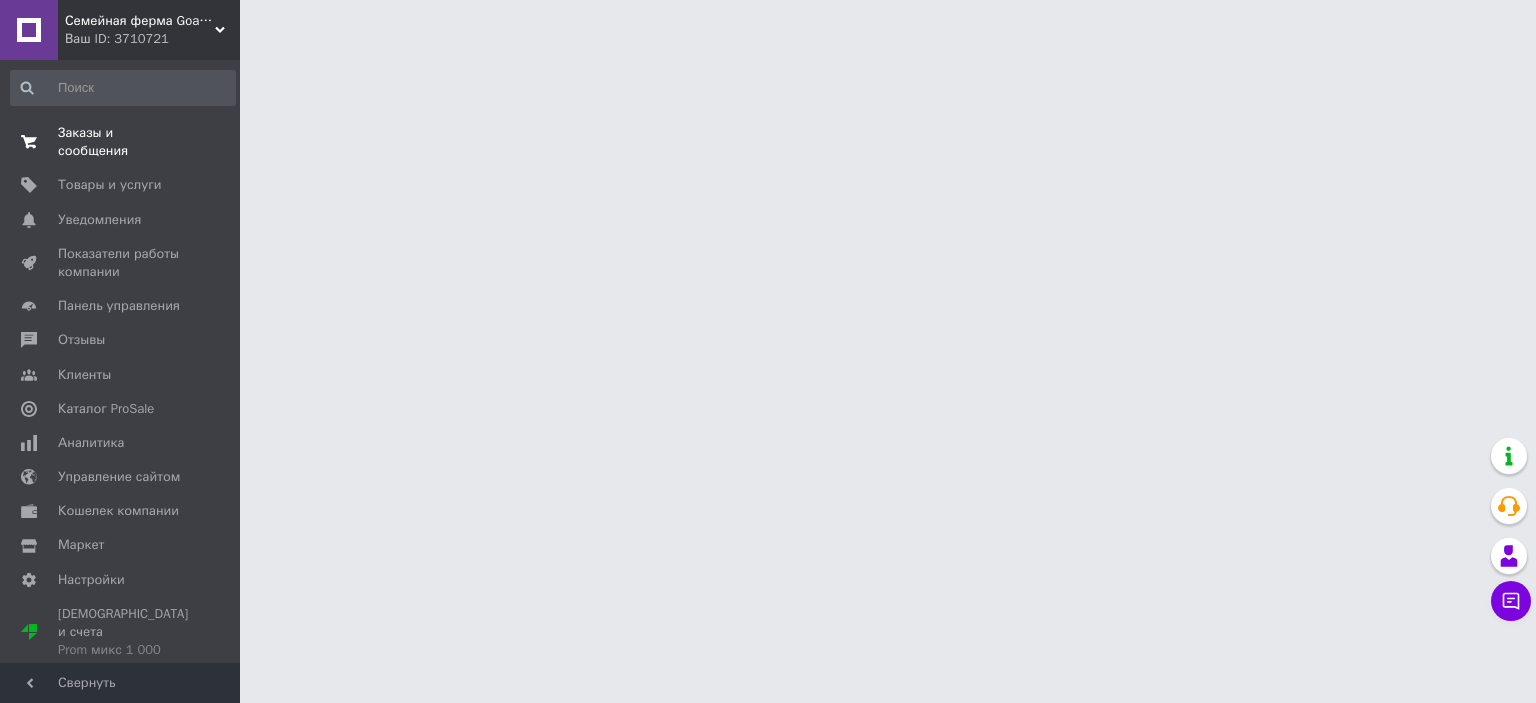 click on "Заказы и сообщения" at bounding box center [121, 142] 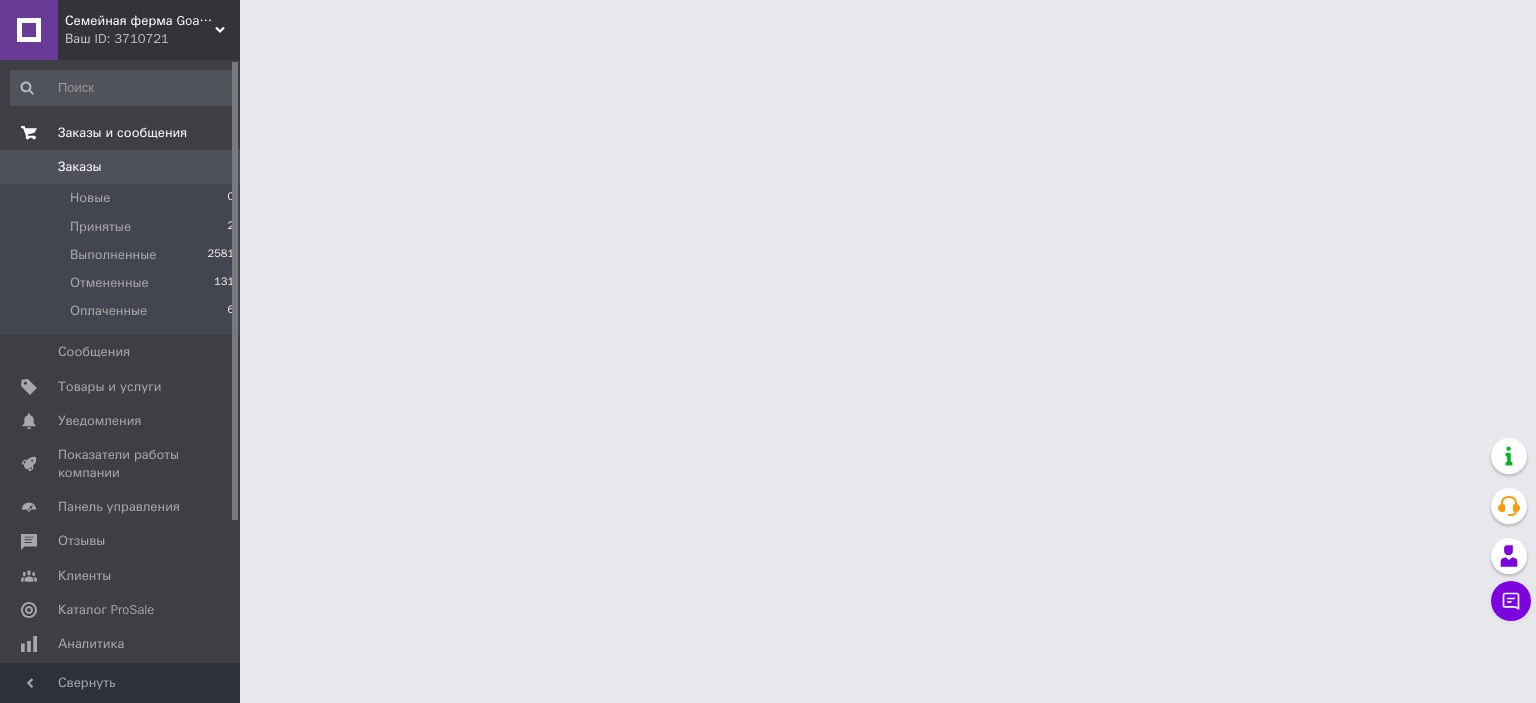 click on "Заказы и сообщения" at bounding box center [122, 133] 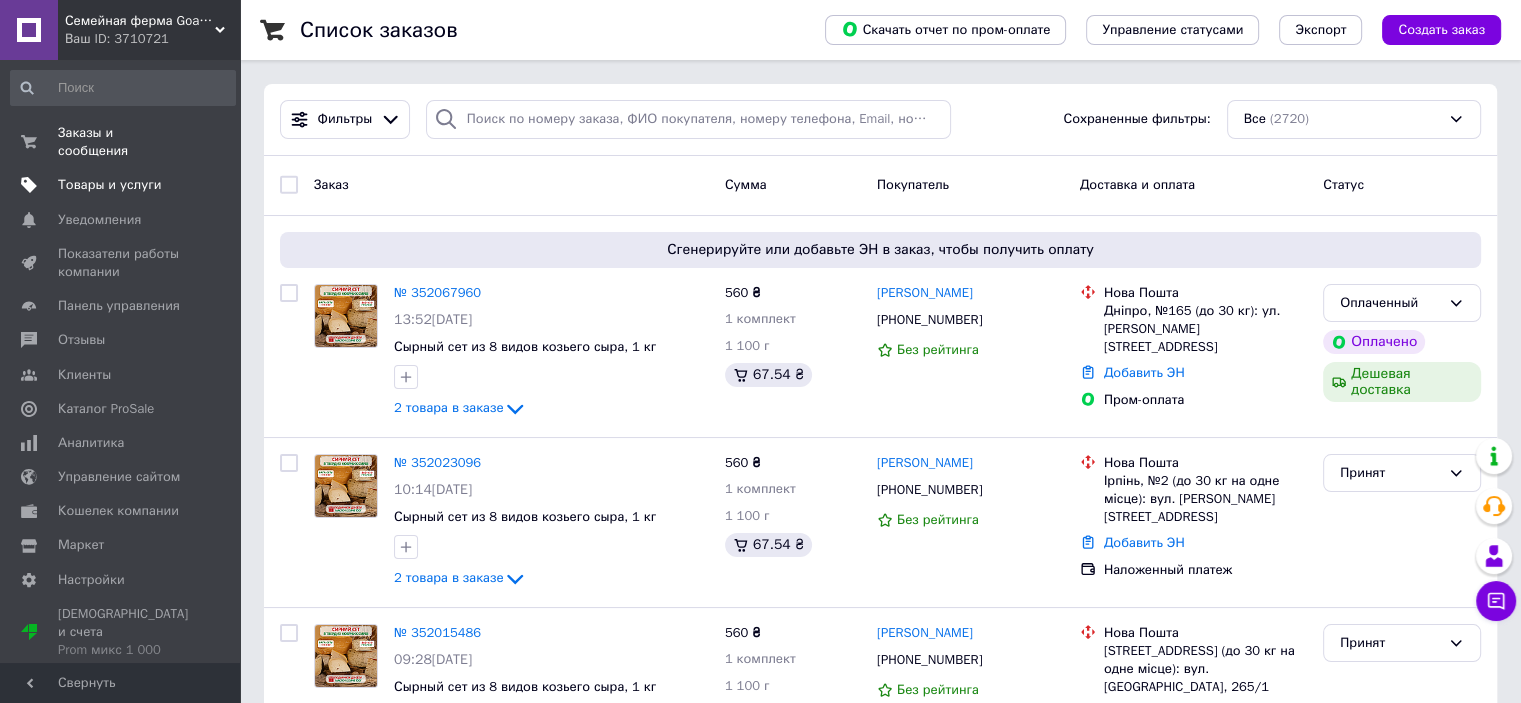 click on "Товары и услуги" at bounding box center [110, 185] 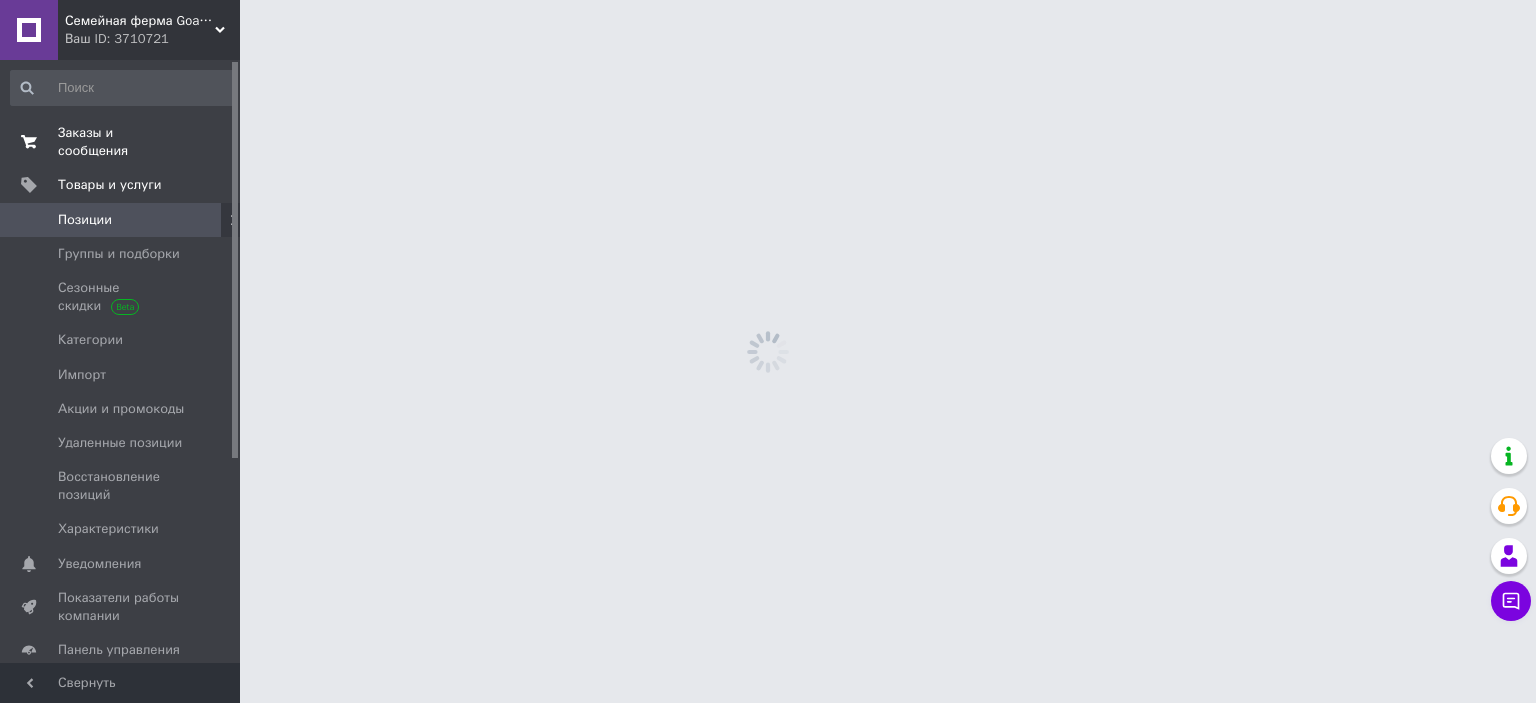 click on "Заказы и сообщения" at bounding box center [121, 142] 